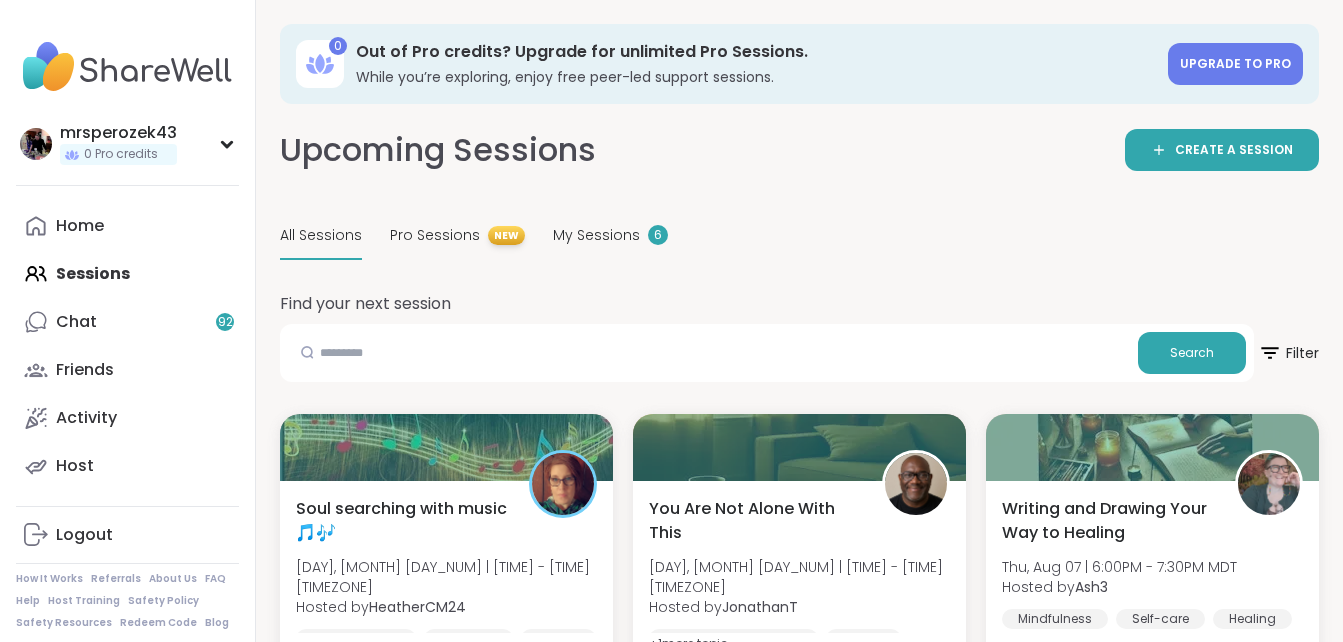 scroll, scrollTop: 0, scrollLeft: 0, axis: both 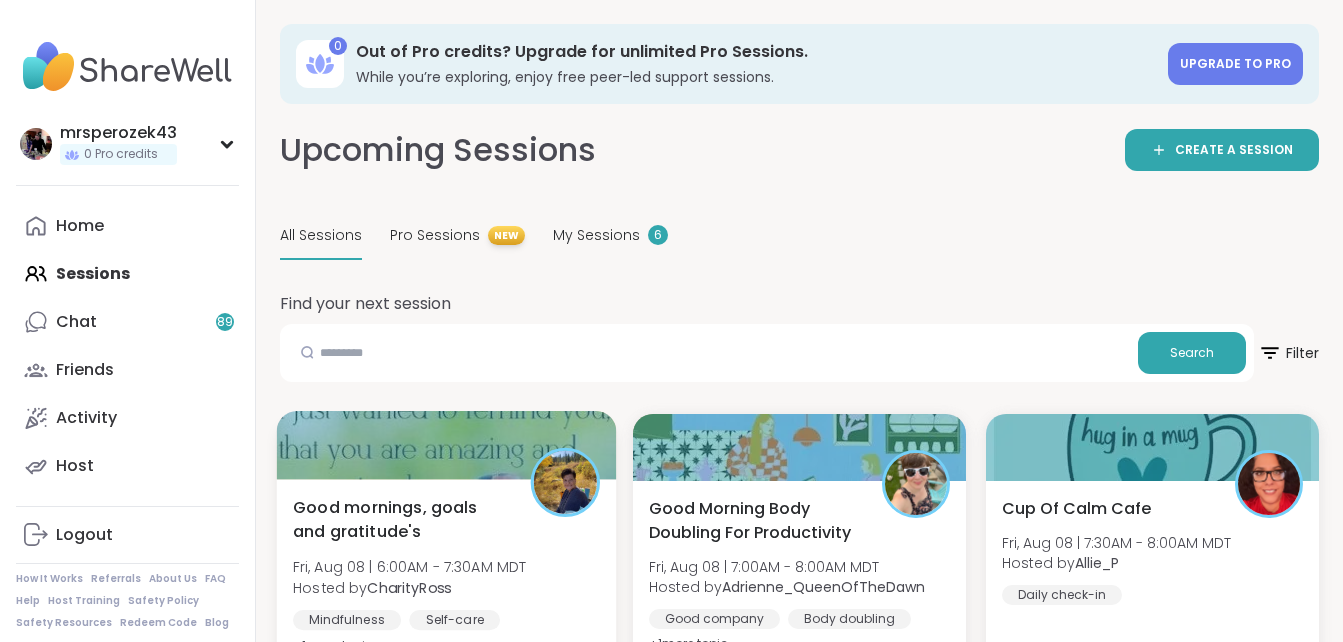 click on "Good mornings, goals and gratitude's" at bounding box center [400, 519] 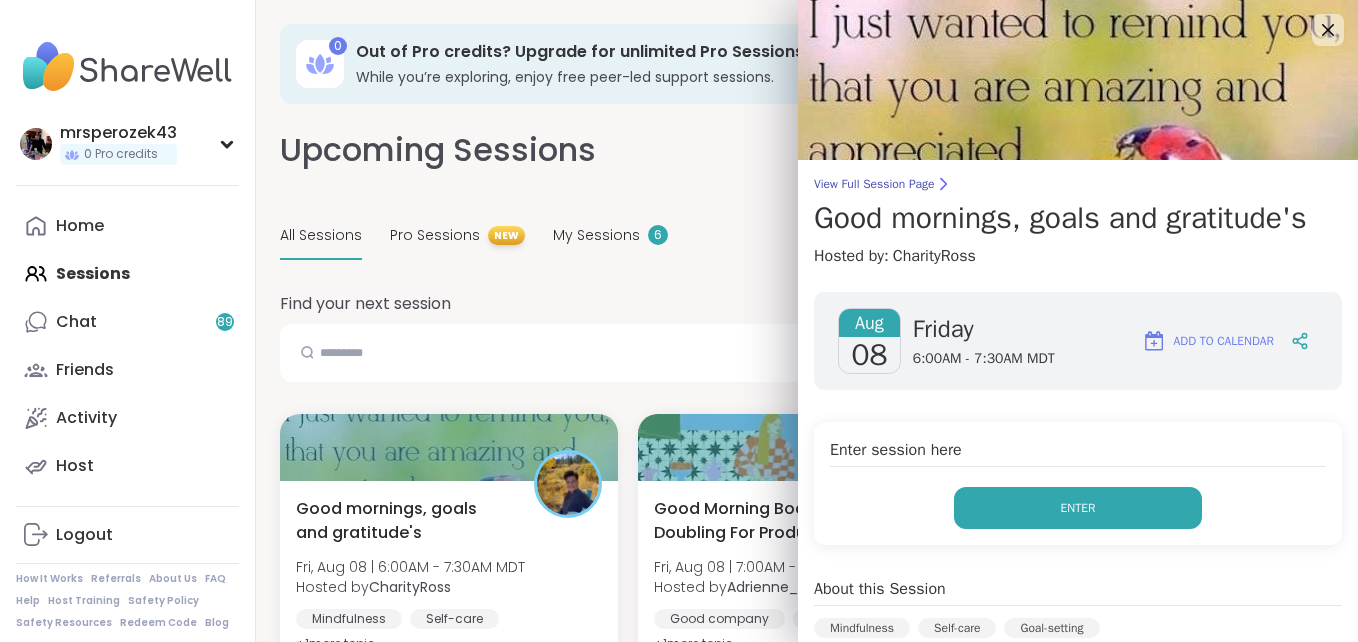 click on "Enter" at bounding box center [1078, 508] 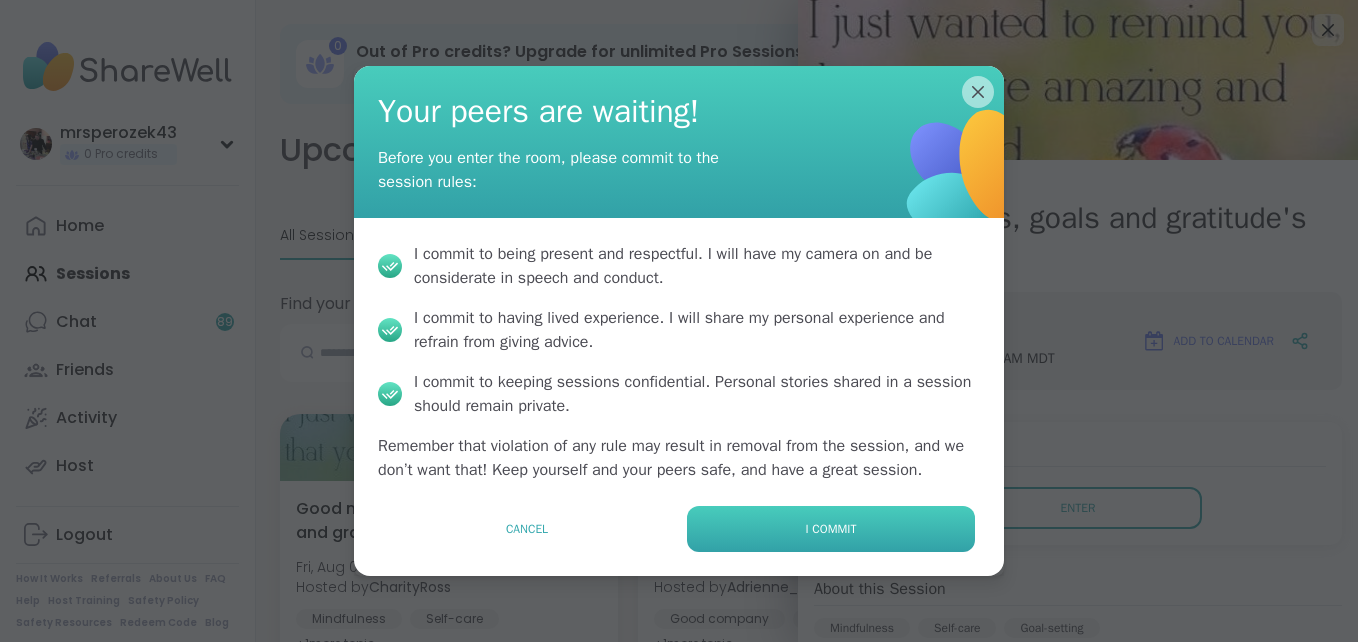 click on "I commit" at bounding box center (831, 529) 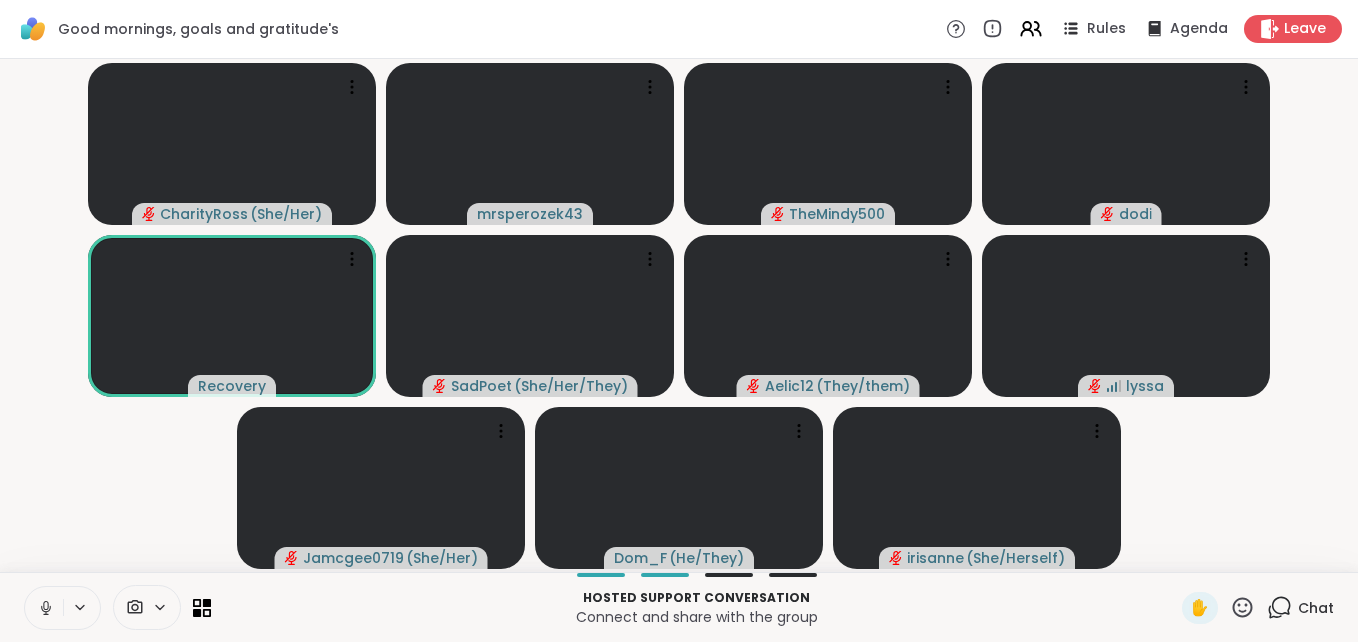 click 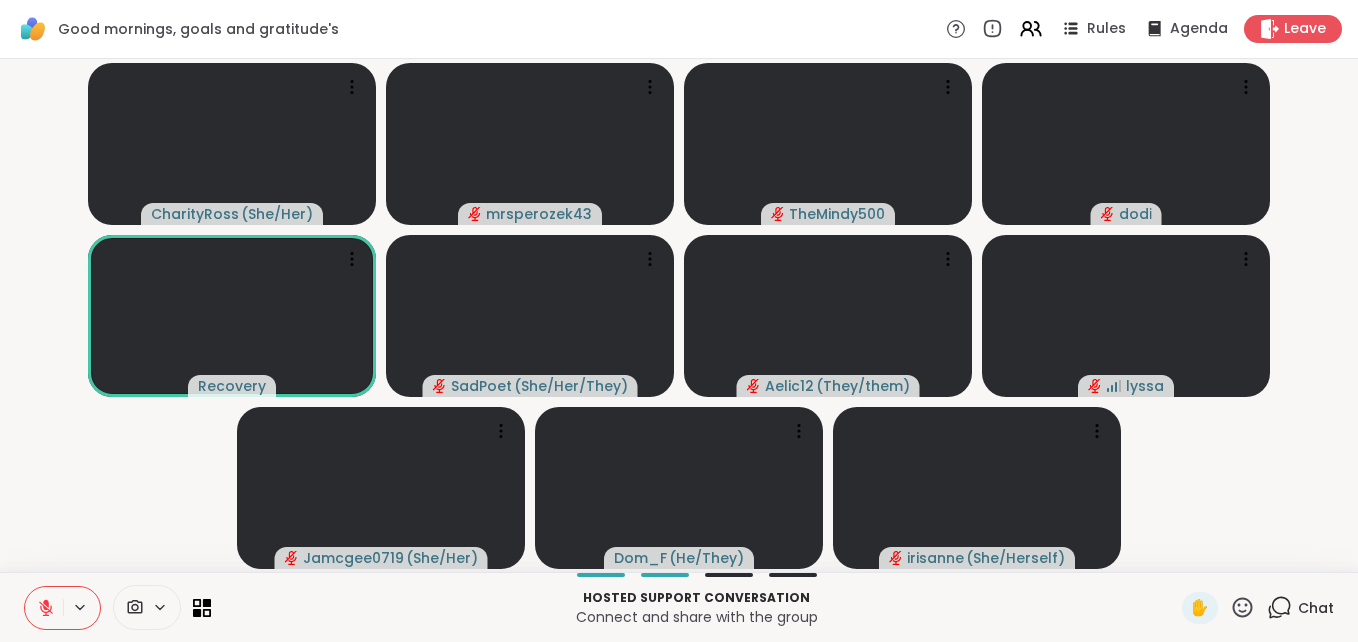 type 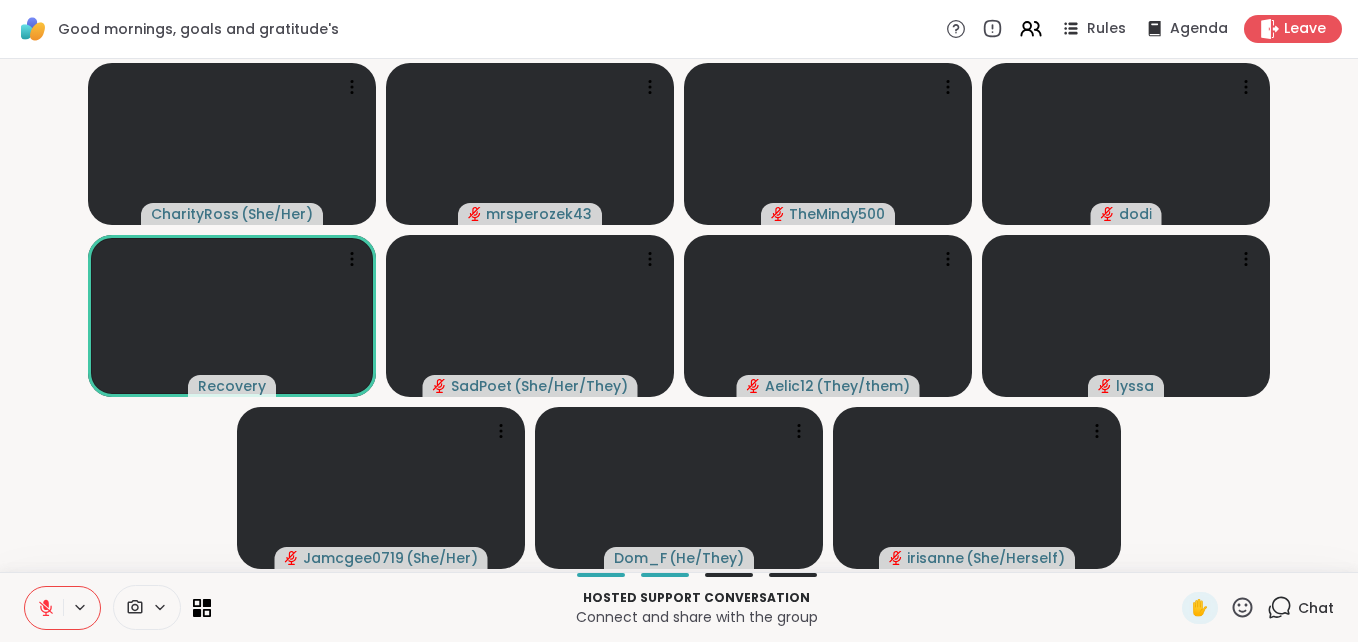 click on "[USERNAME] ( [PRONOUNS] ) [USERNAME] [USERNAME] [USERNAME] ( [PRONOUNS] ) [USERNAME] ( [PRONOUNS] ) [USERNAME] [USERNAME] ( [PRONOUNS] ) [USERNAME] ( [PRONOUNS] ) [USERNAME] ( [PRONOUNS] )" at bounding box center (679, 315) 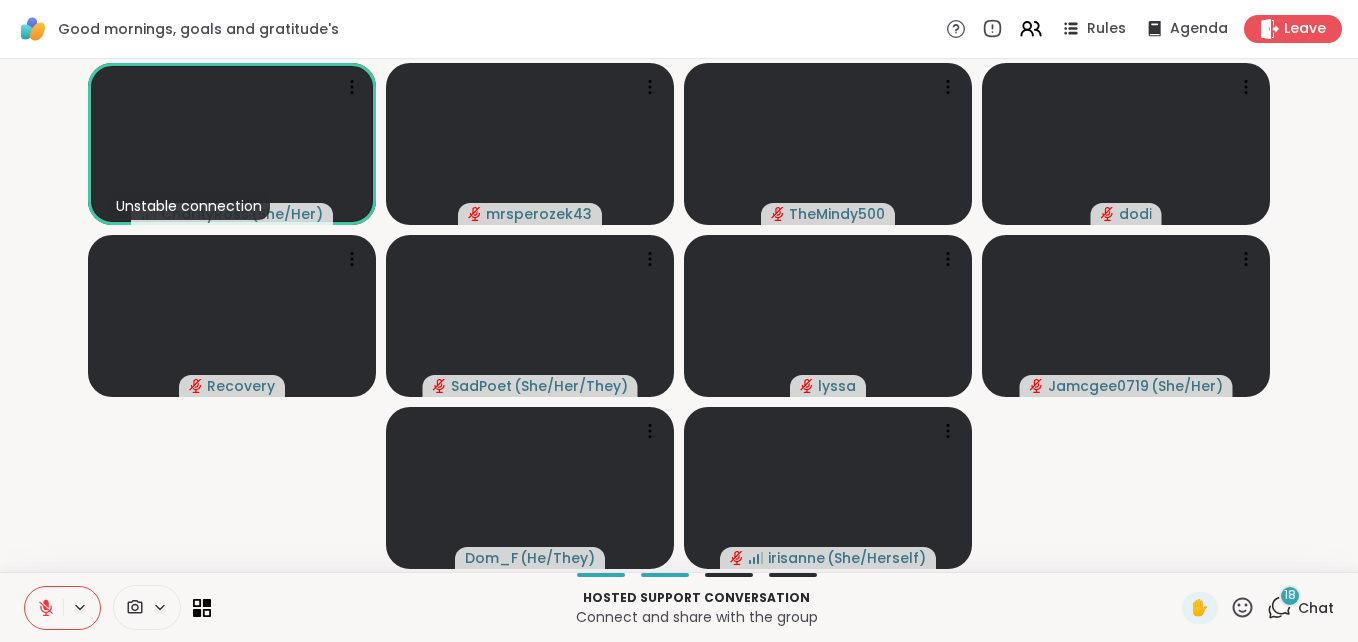 click 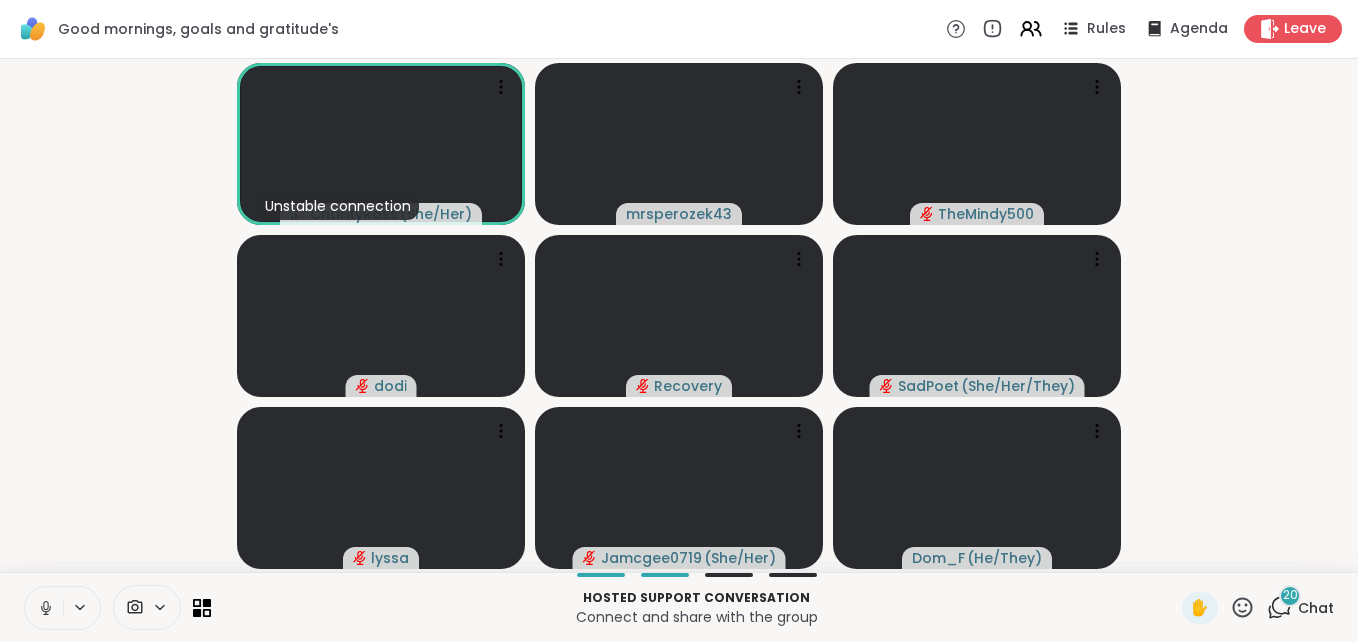 click 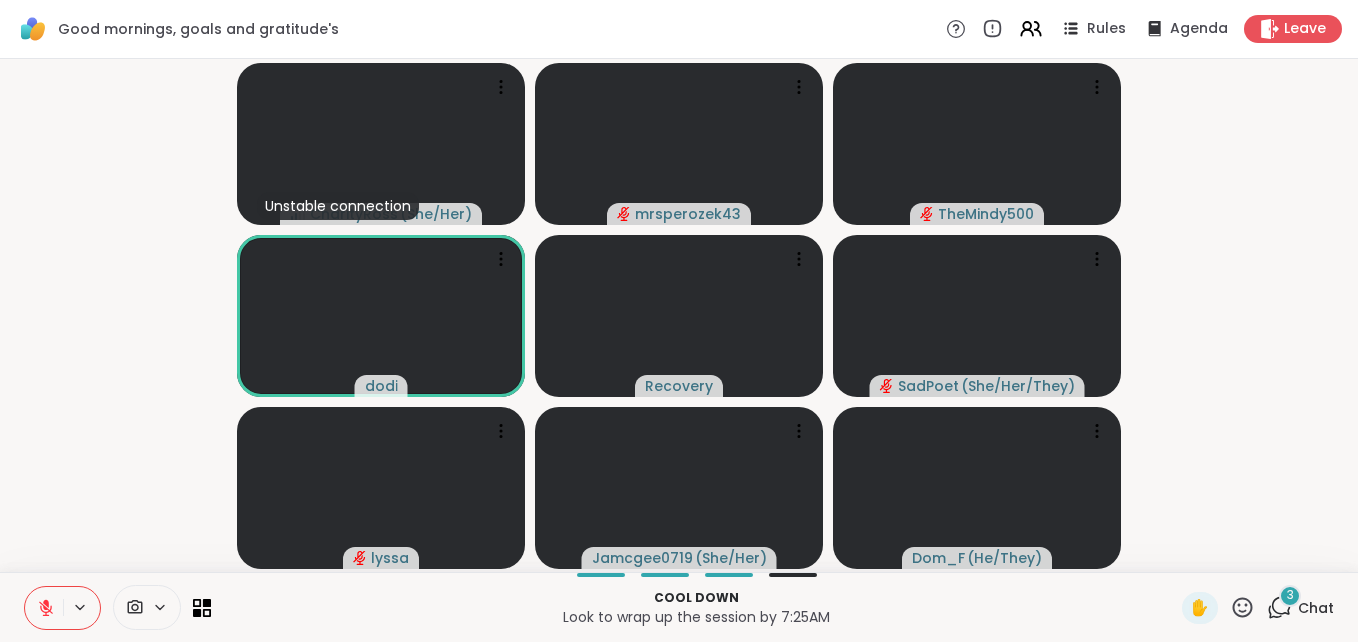 click on "3" at bounding box center [1290, 595] 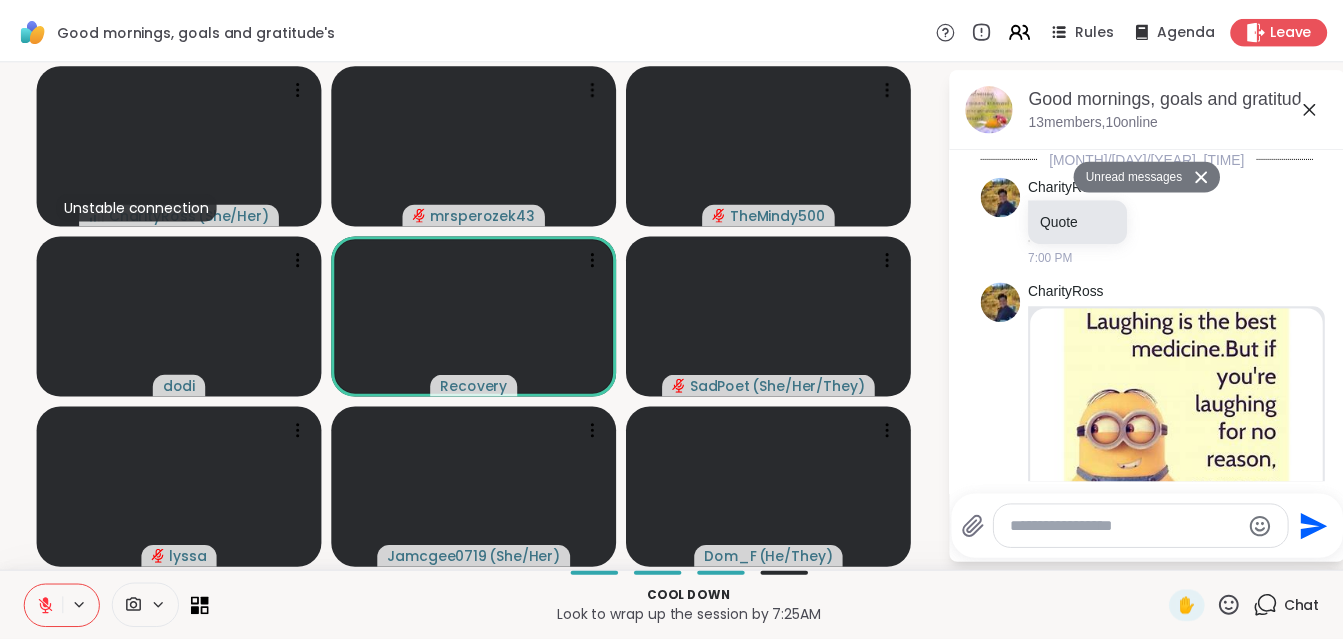 scroll, scrollTop: 12358, scrollLeft: 0, axis: vertical 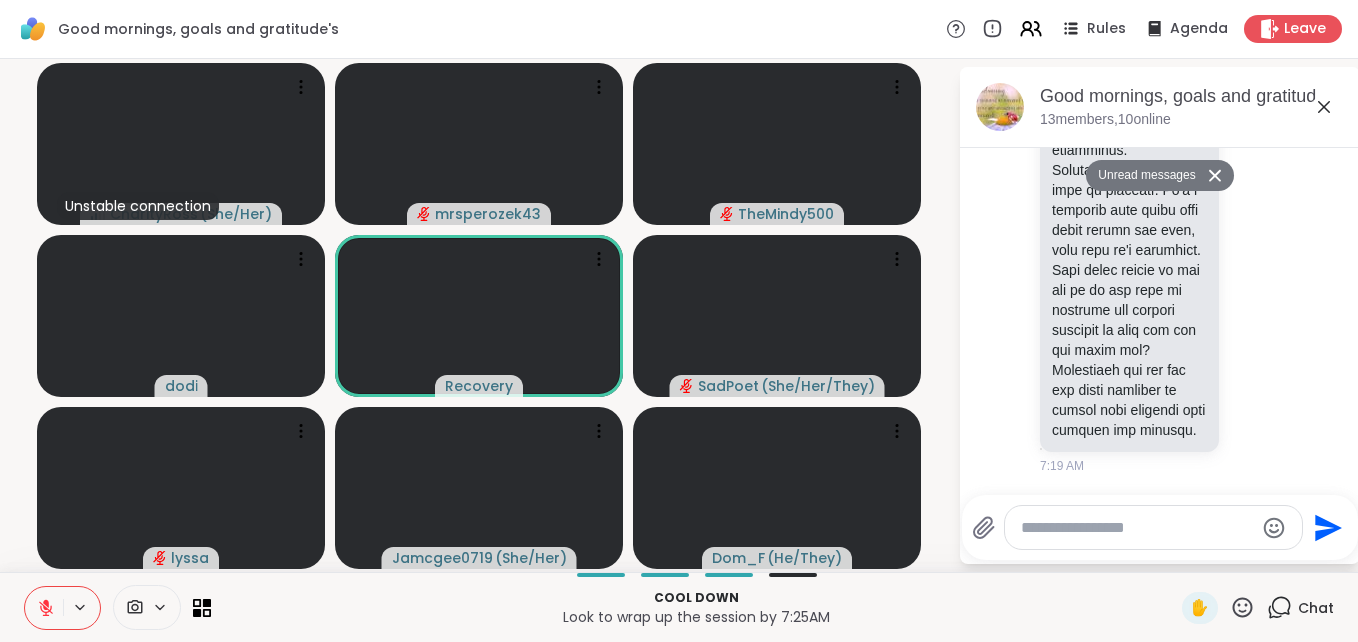 click 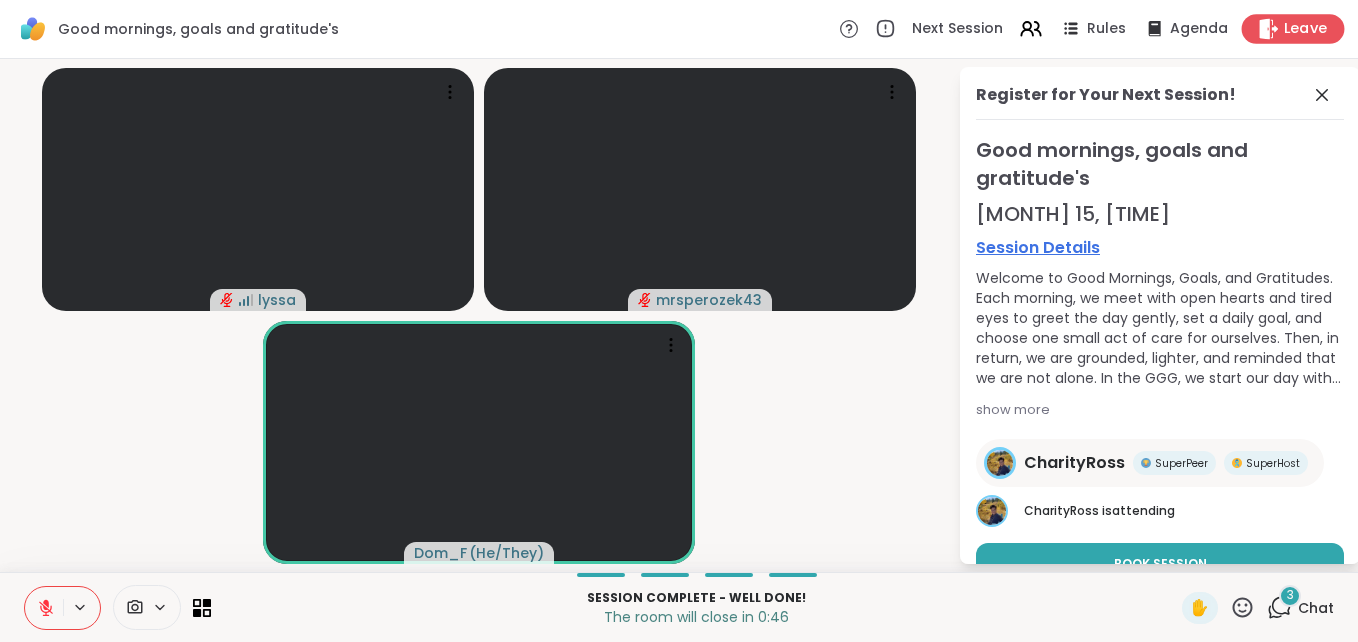 click on "Leave" at bounding box center [1306, 29] 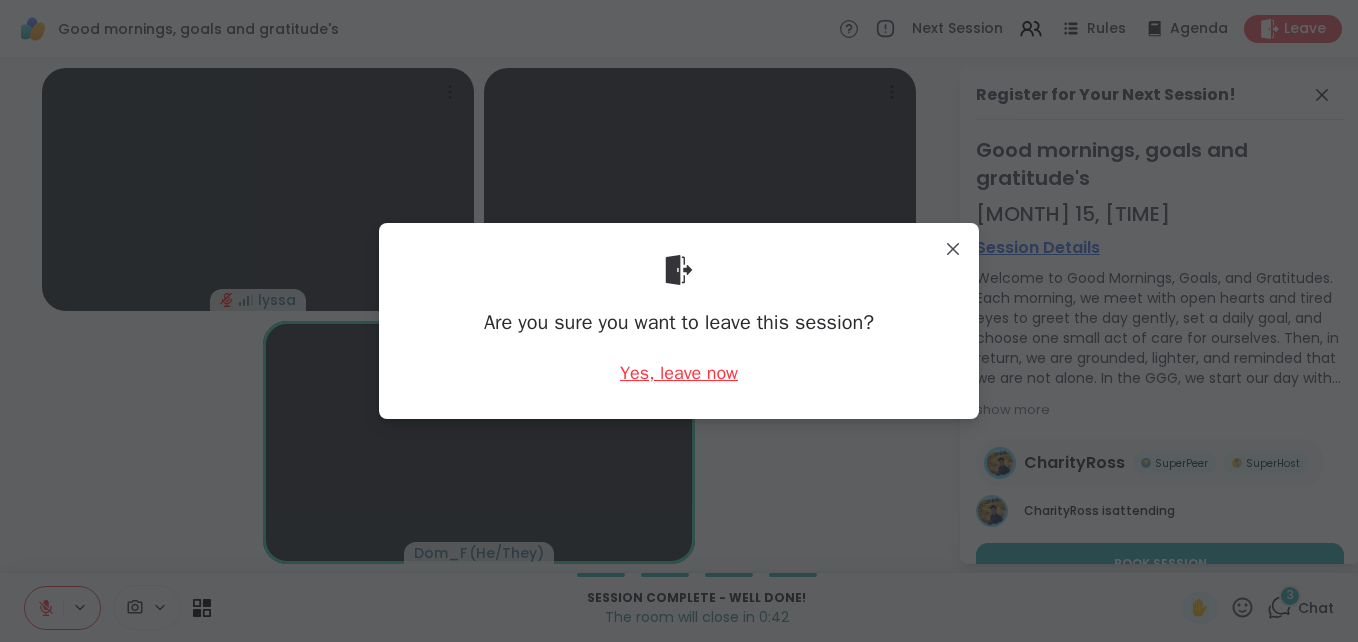 click on "Yes, leave now" at bounding box center (679, 373) 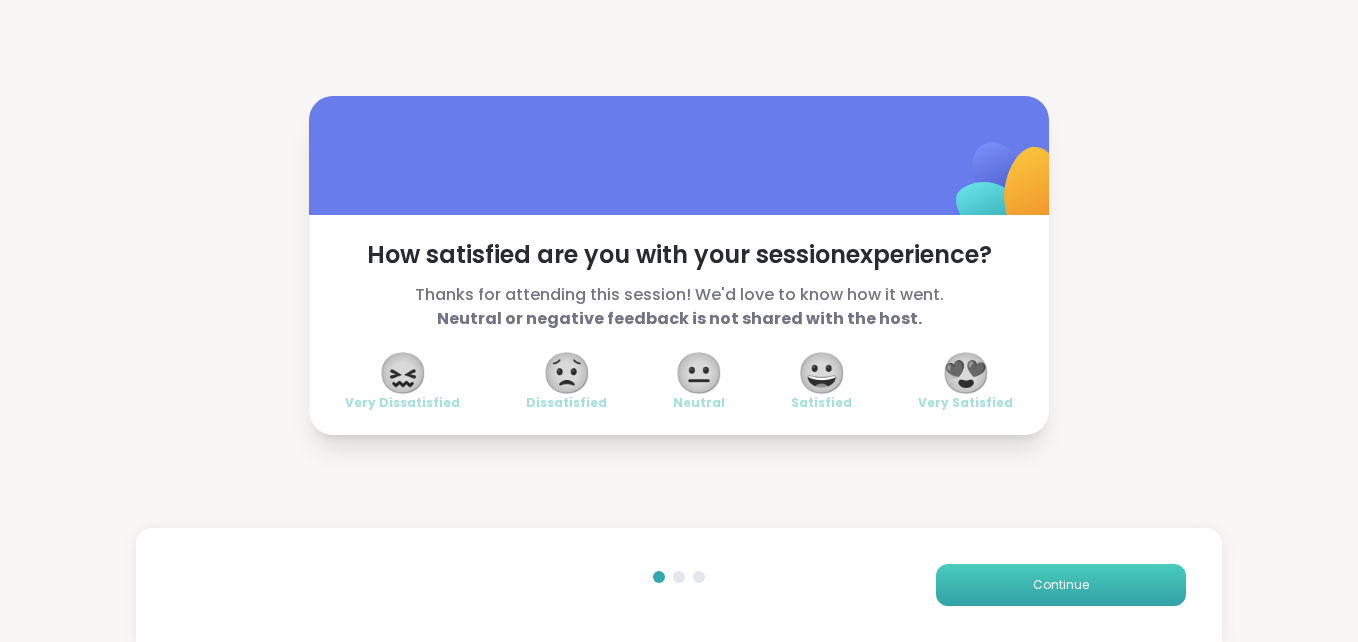 click on "Continue" at bounding box center [1061, 585] 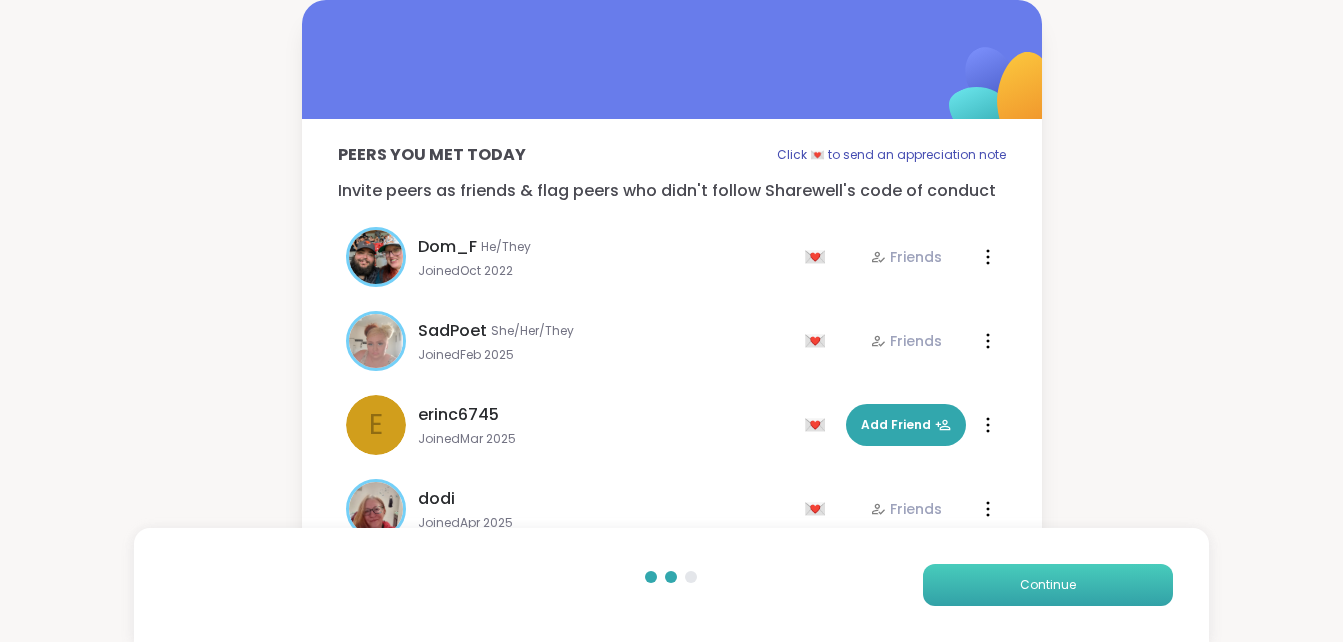 click on "Continue" at bounding box center [1048, 585] 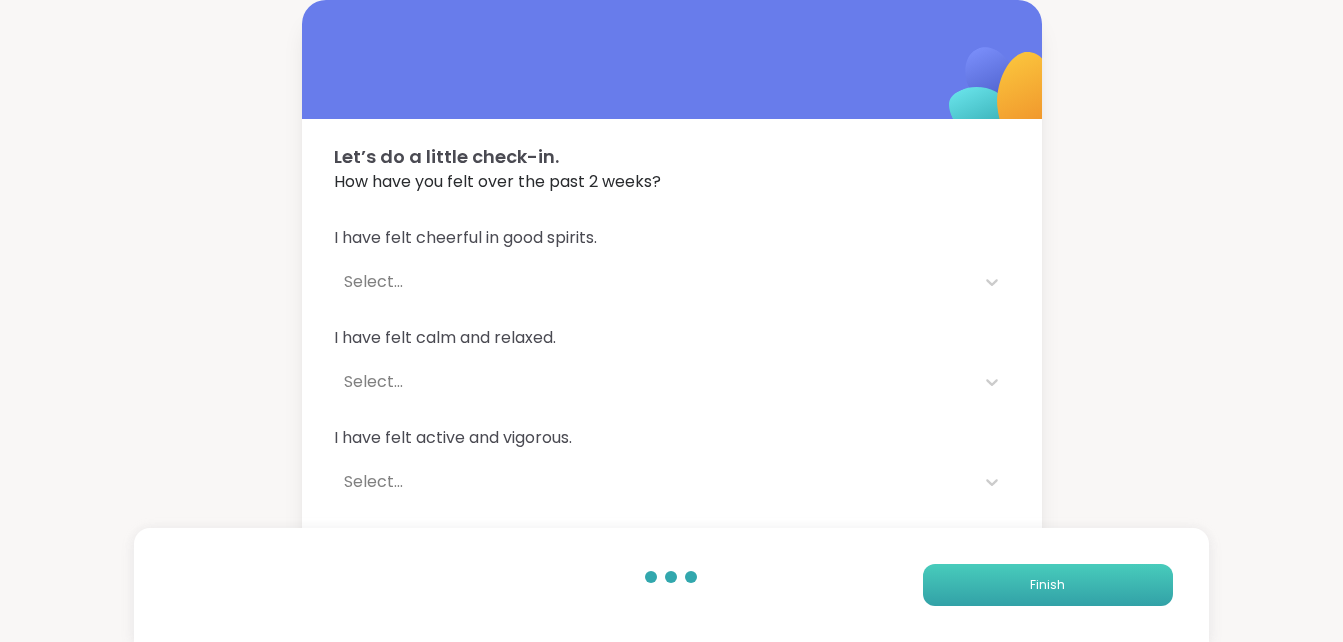 click on "Finish" at bounding box center [1048, 585] 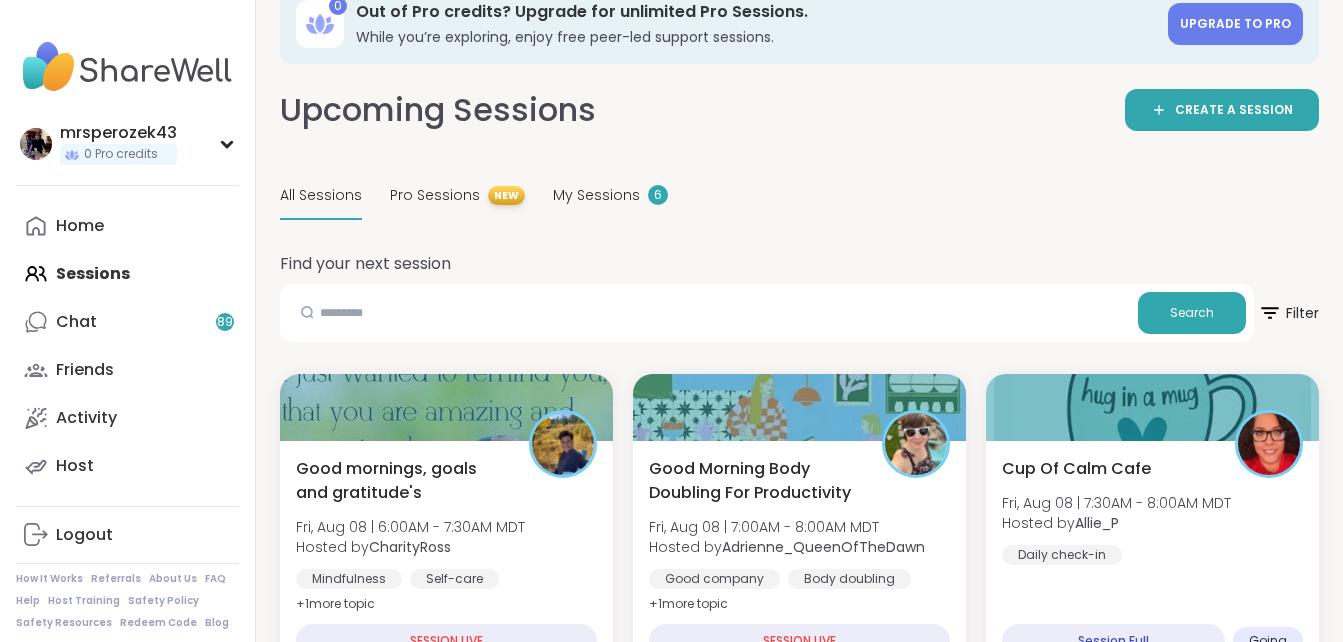 scroll, scrollTop: 80, scrollLeft: 0, axis: vertical 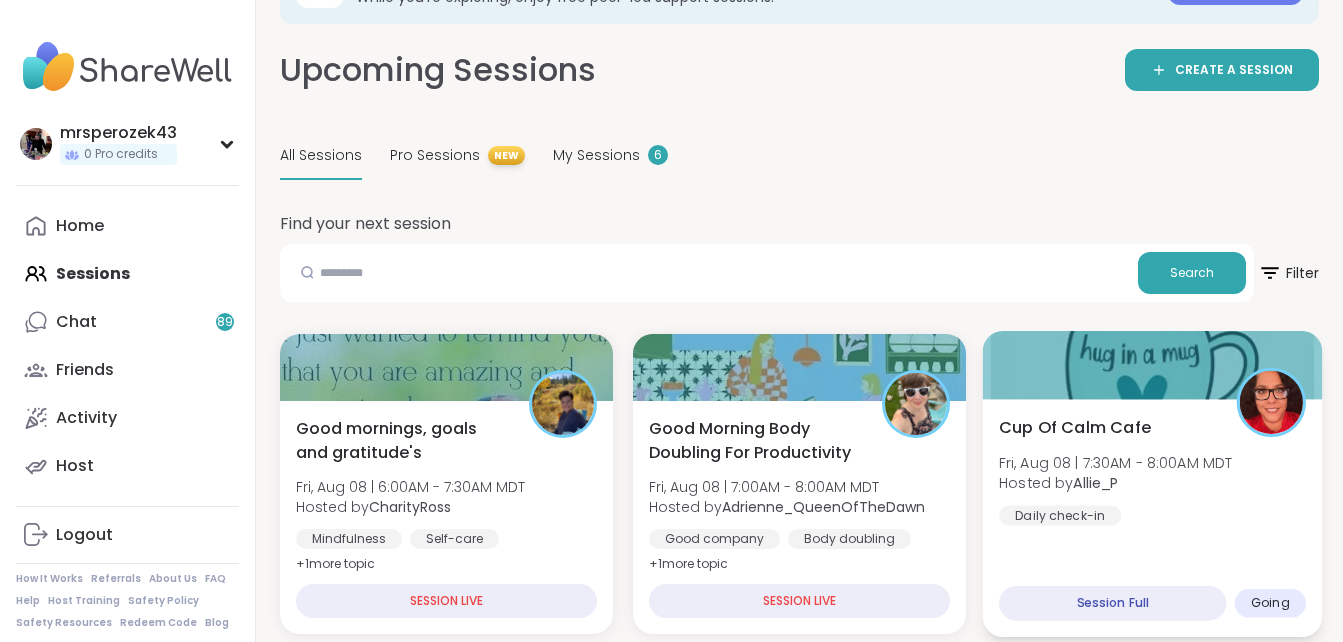 click on "Fri, Aug 08 | 7:30AM - 8:00AM MDT" at bounding box center (1116, 462) 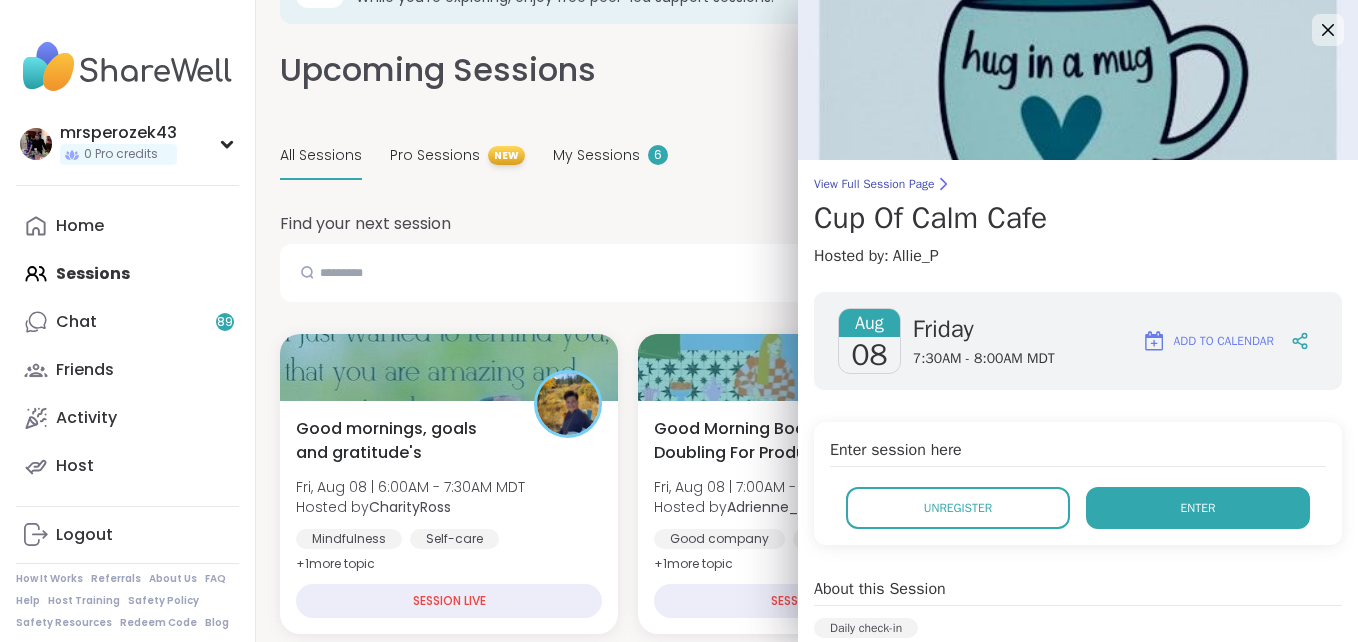 click on "Enter" at bounding box center [1198, 508] 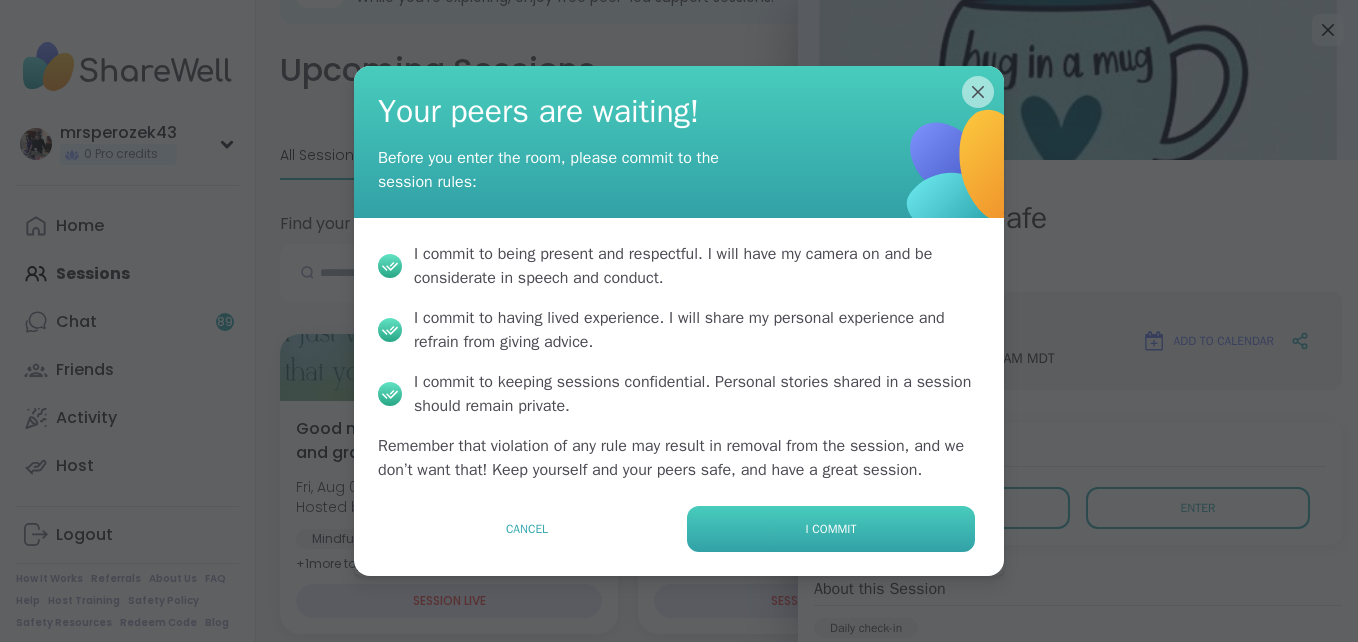 click on "I commit" at bounding box center [831, 529] 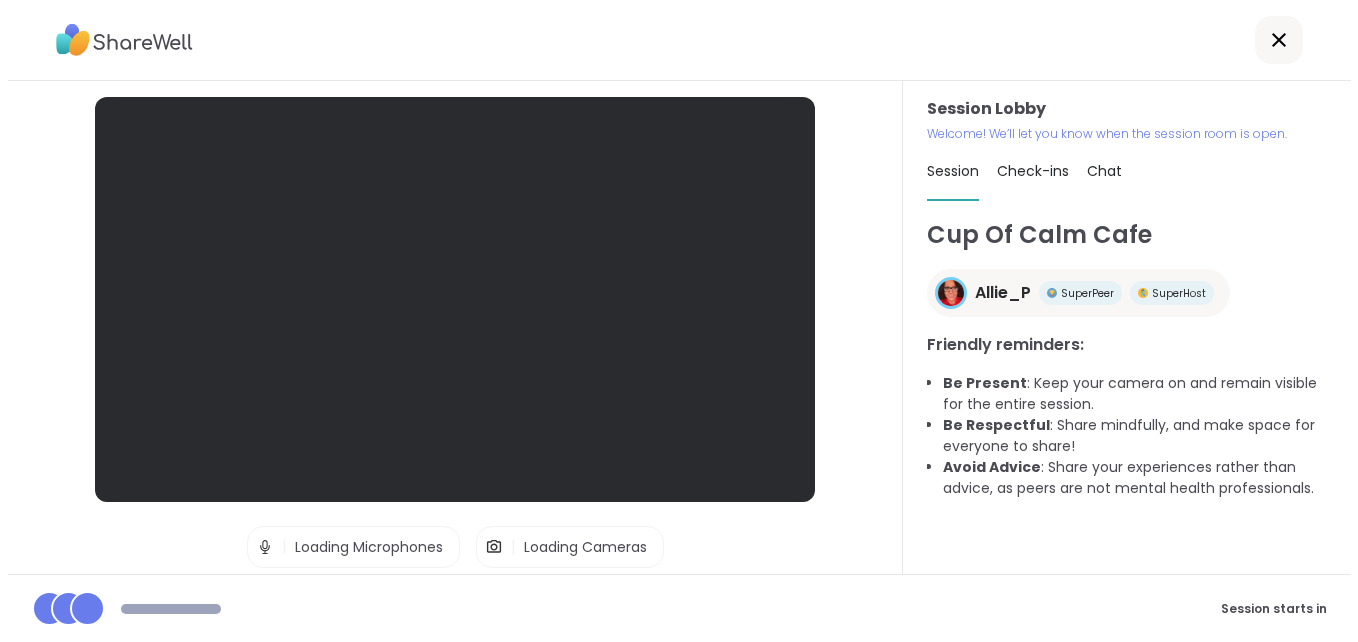 scroll, scrollTop: 0, scrollLeft: 0, axis: both 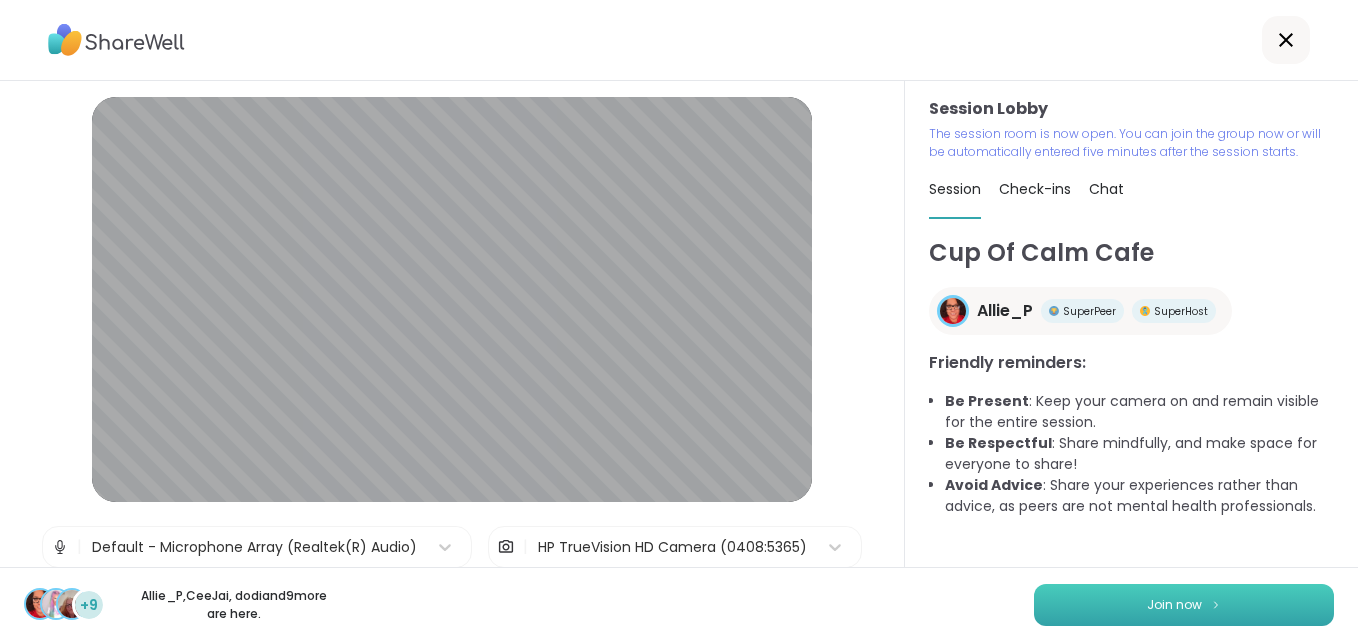 click on "Join now" at bounding box center [1184, 605] 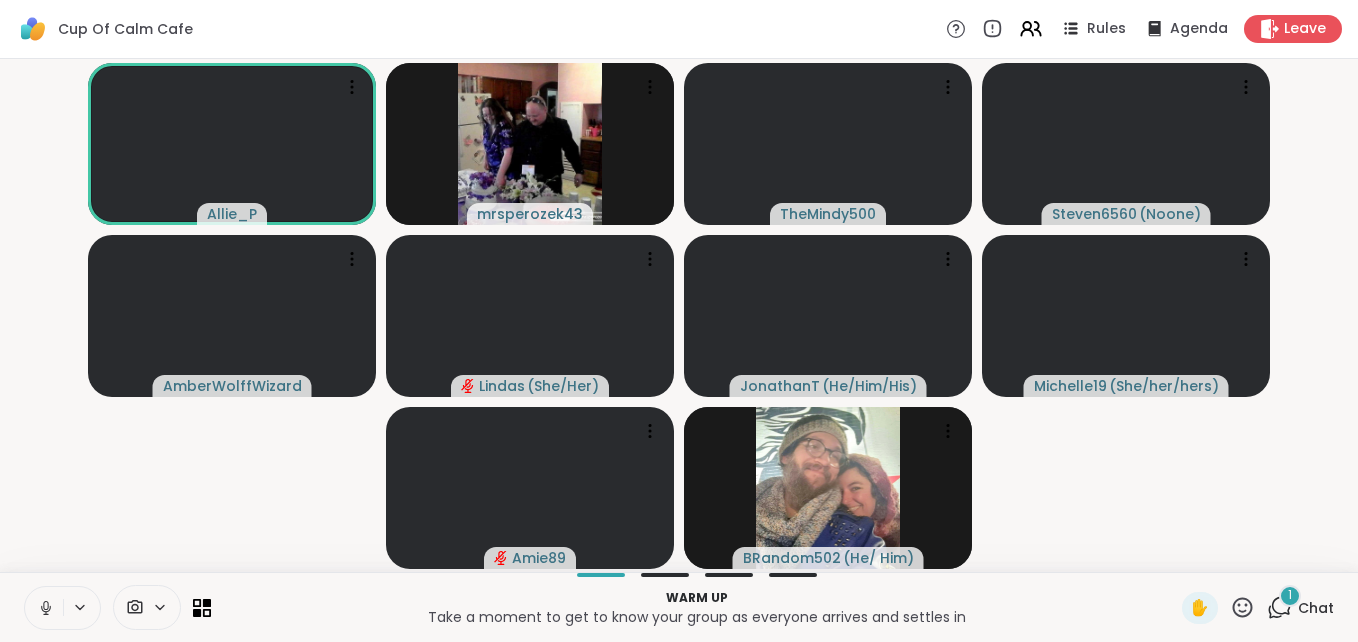 click 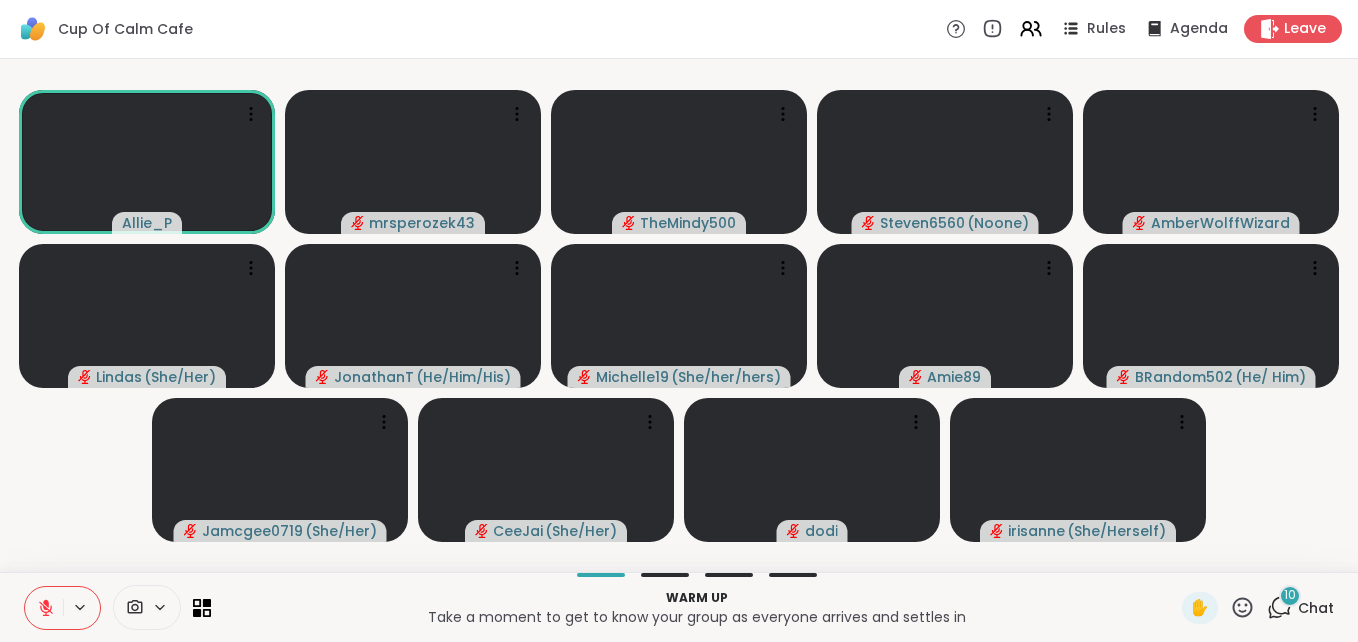 click 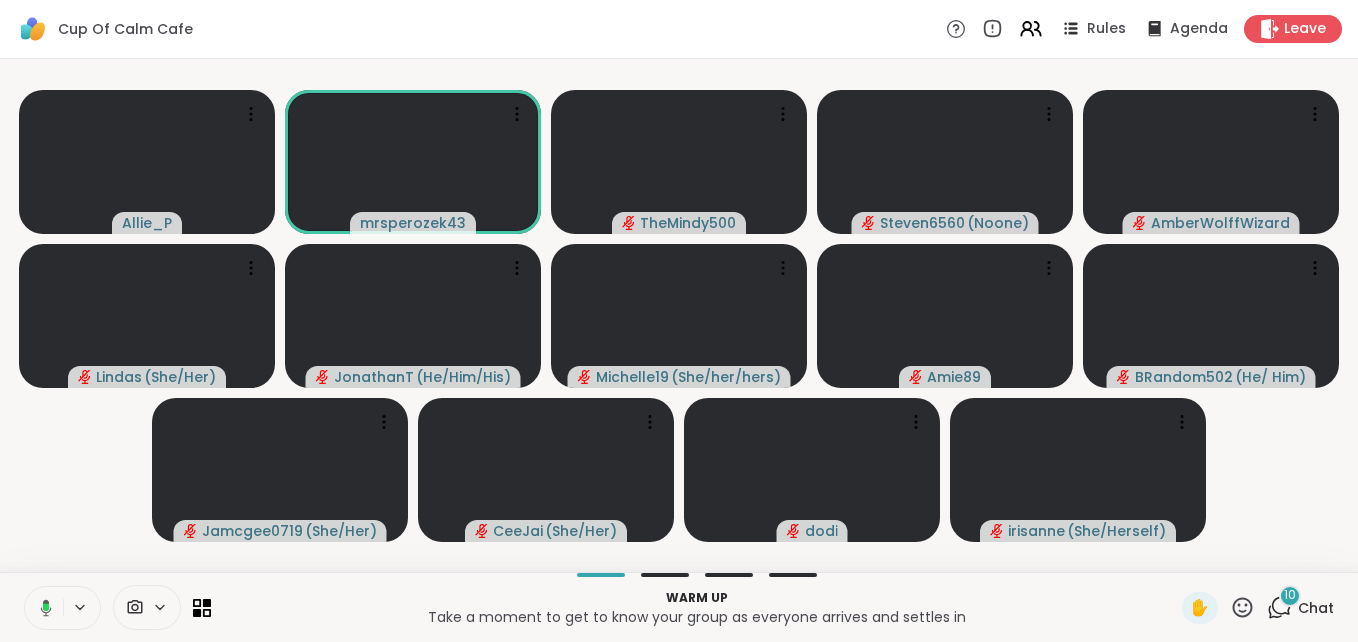 click on "[USERNAME] [USERNAME] [USERNAME] [USERNAME] ( [PRONOUNS] ) [USERNAME] [USERNAME] ( [PRONOUNS] ) [USERNAME] ( [PRONOUNS] ) [USERNAME] [USERNAME] ( [PRONOUNS] ) [USERNAME] ( [PRONOUNS] ) [USERNAME] ( [PRONOUNS] )" at bounding box center (679, 315) 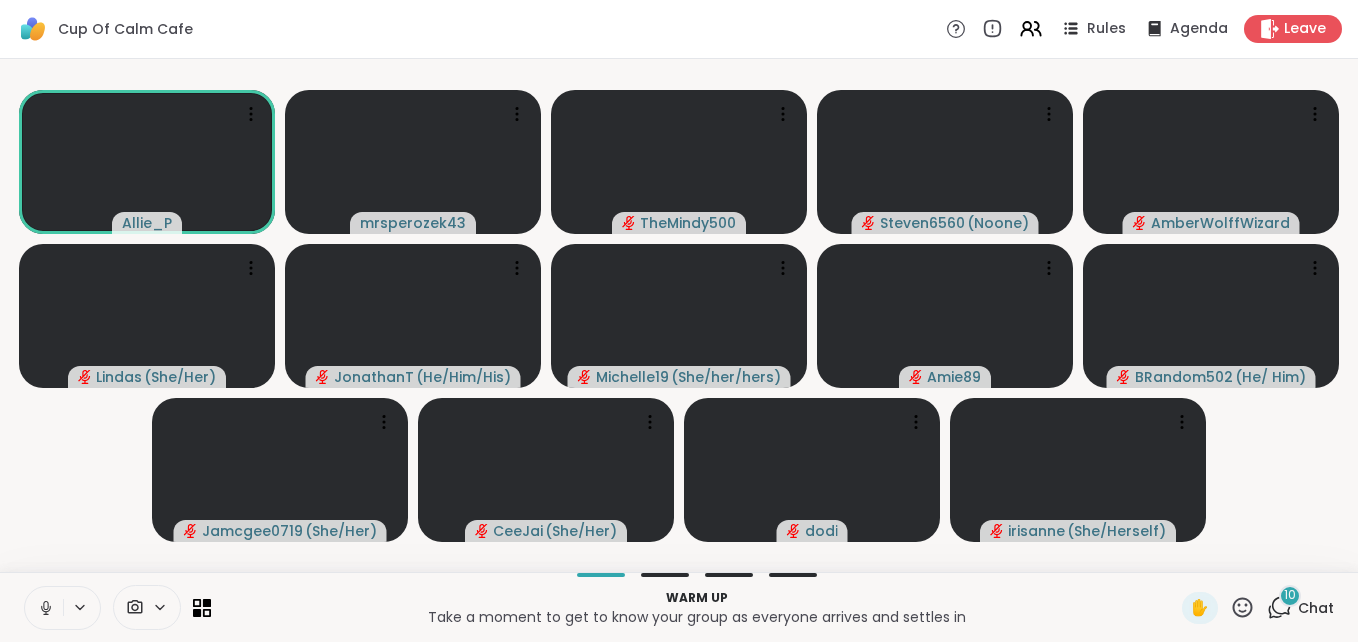 click at bounding box center (44, 608) 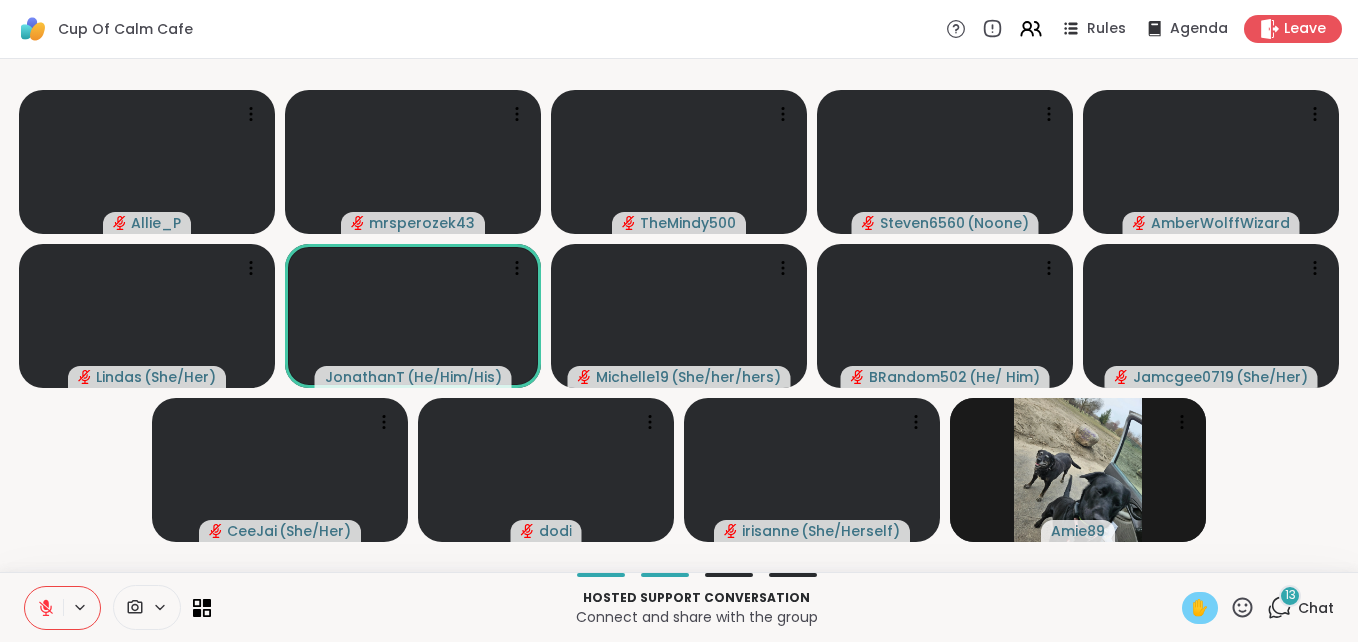 click on "✋" at bounding box center [1200, 608] 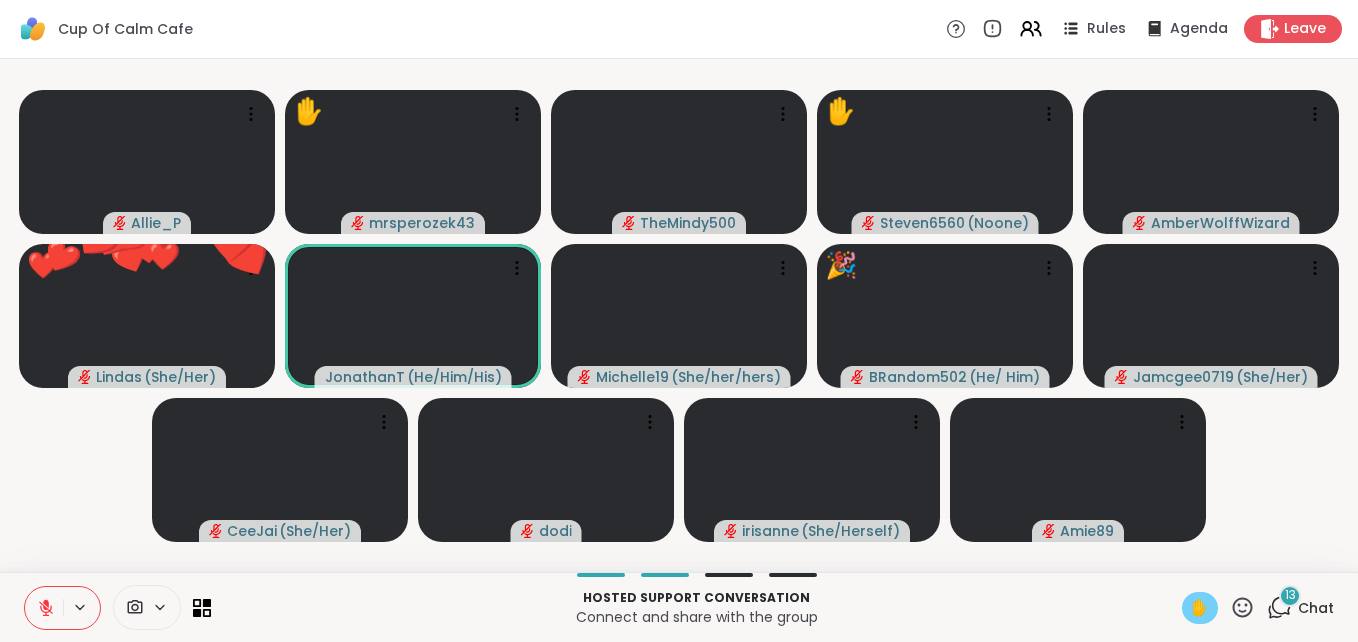 click on "✋" at bounding box center [1200, 608] 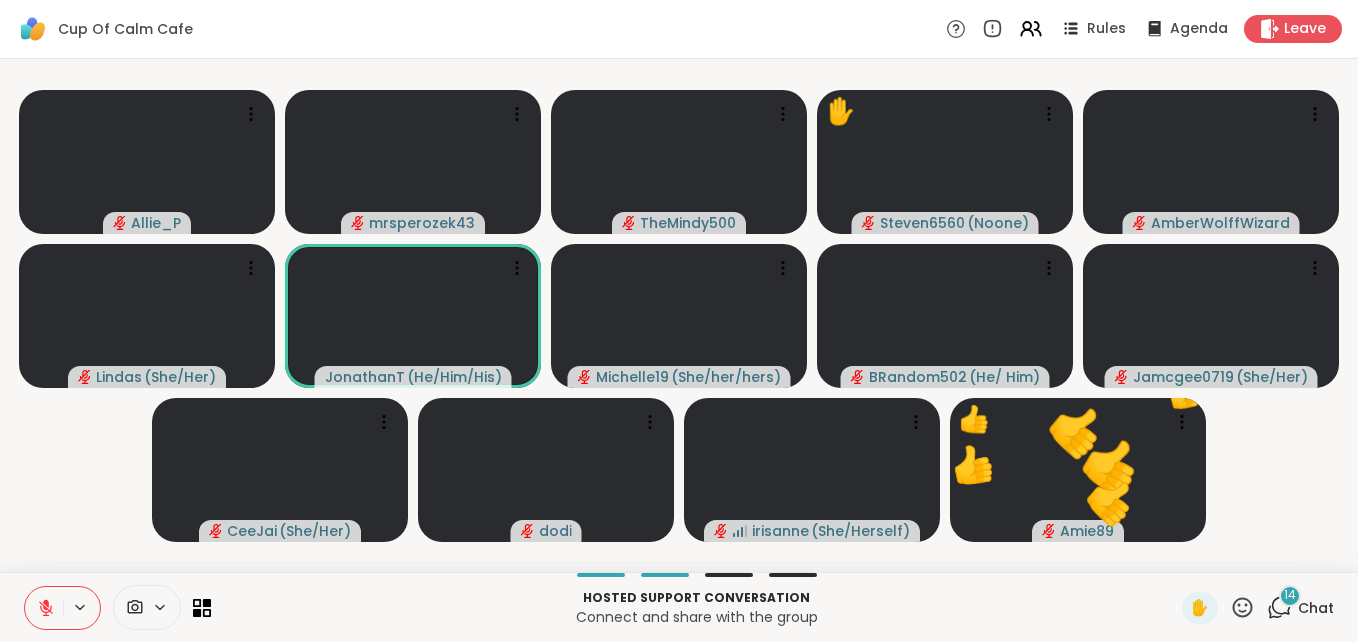 click on "14" at bounding box center (1290, 595) 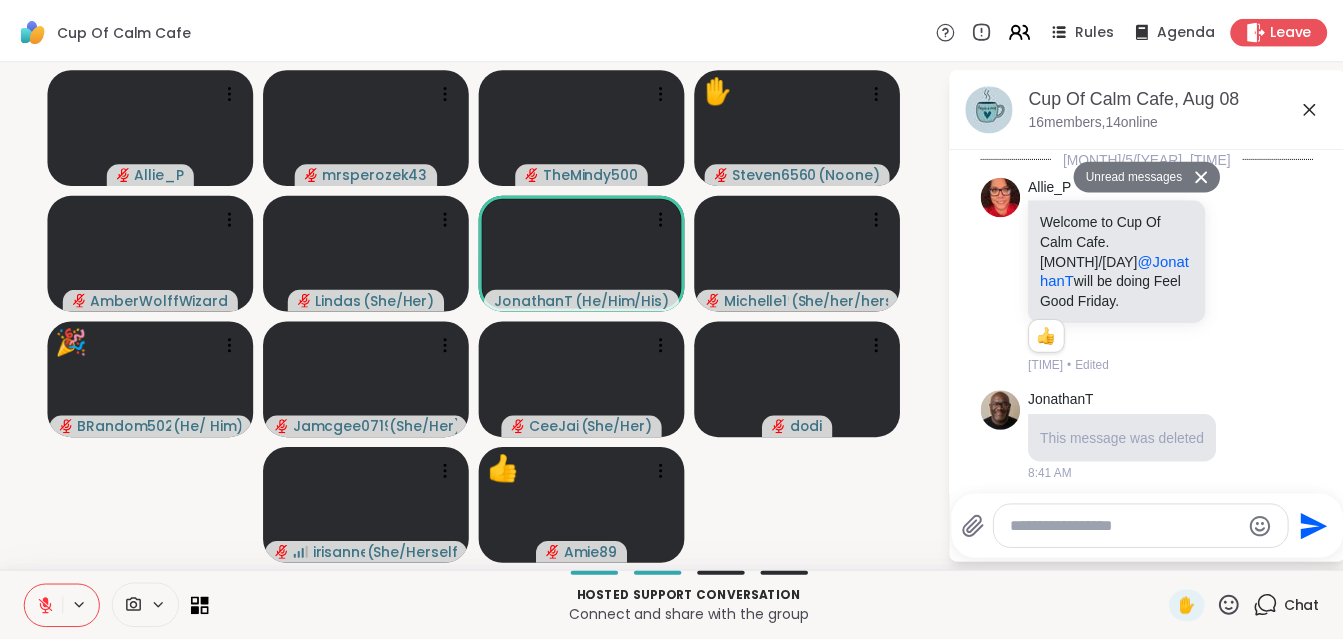 scroll, scrollTop: 3519, scrollLeft: 0, axis: vertical 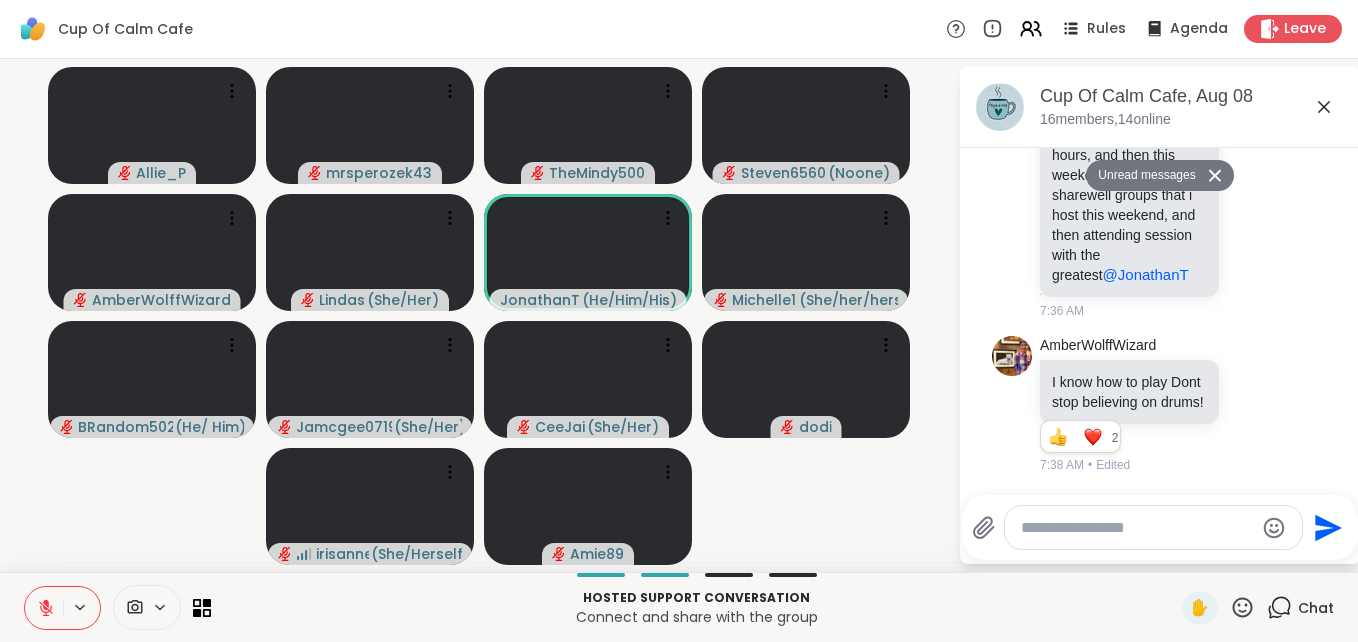 click 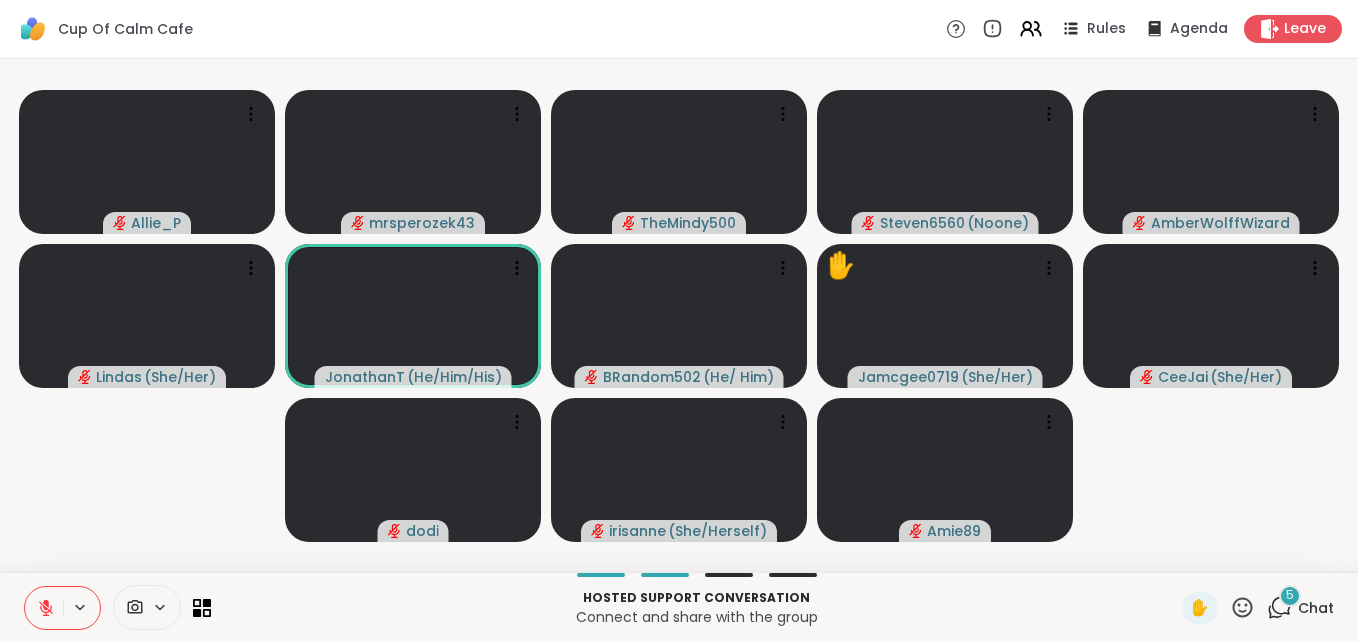 click 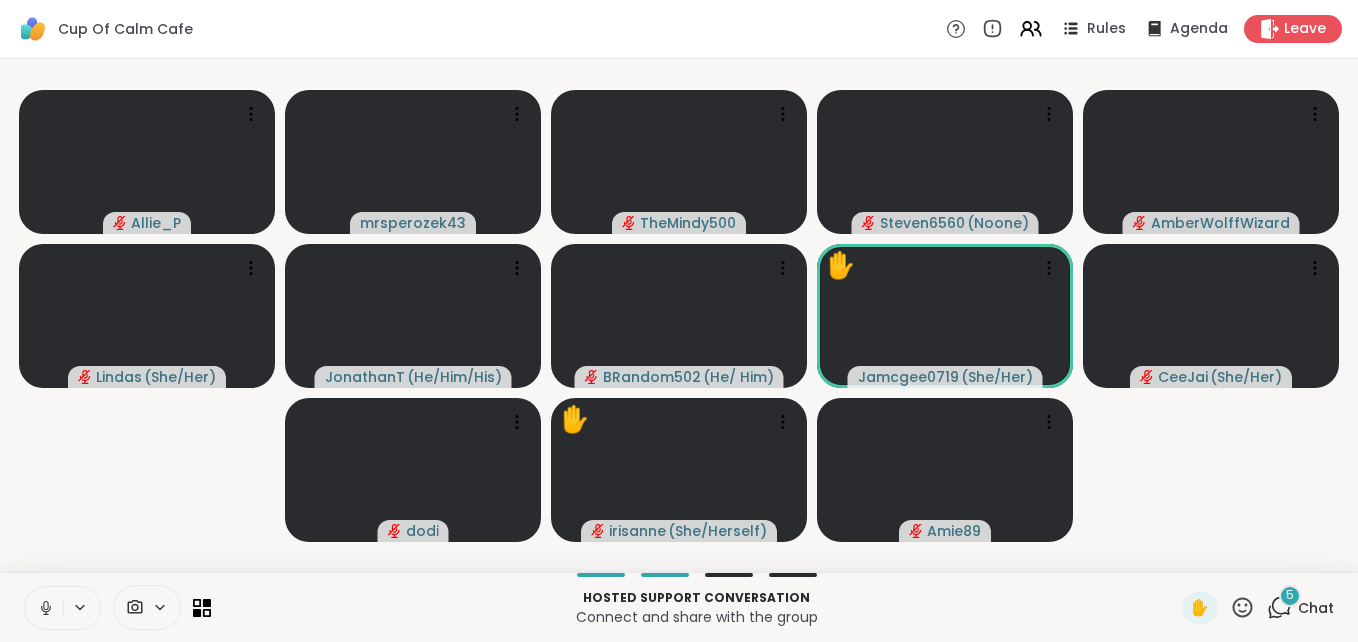 click 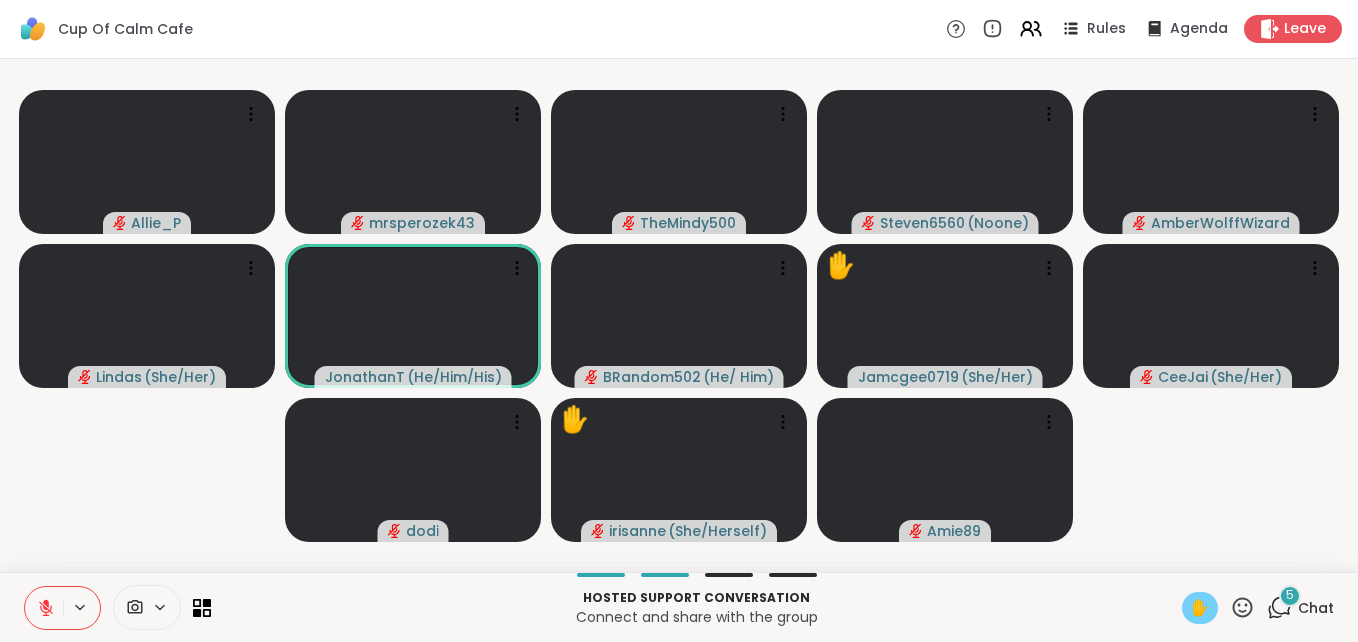 click on "✋" at bounding box center [1200, 608] 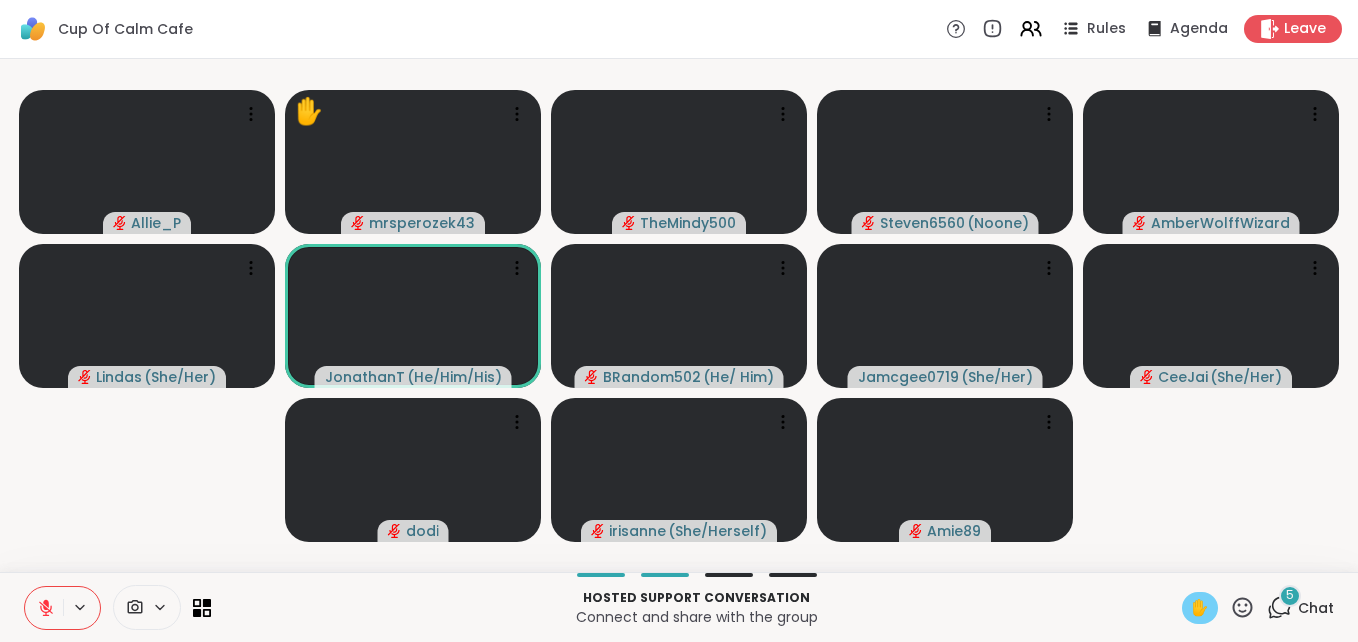 click on "✋" at bounding box center (1200, 608) 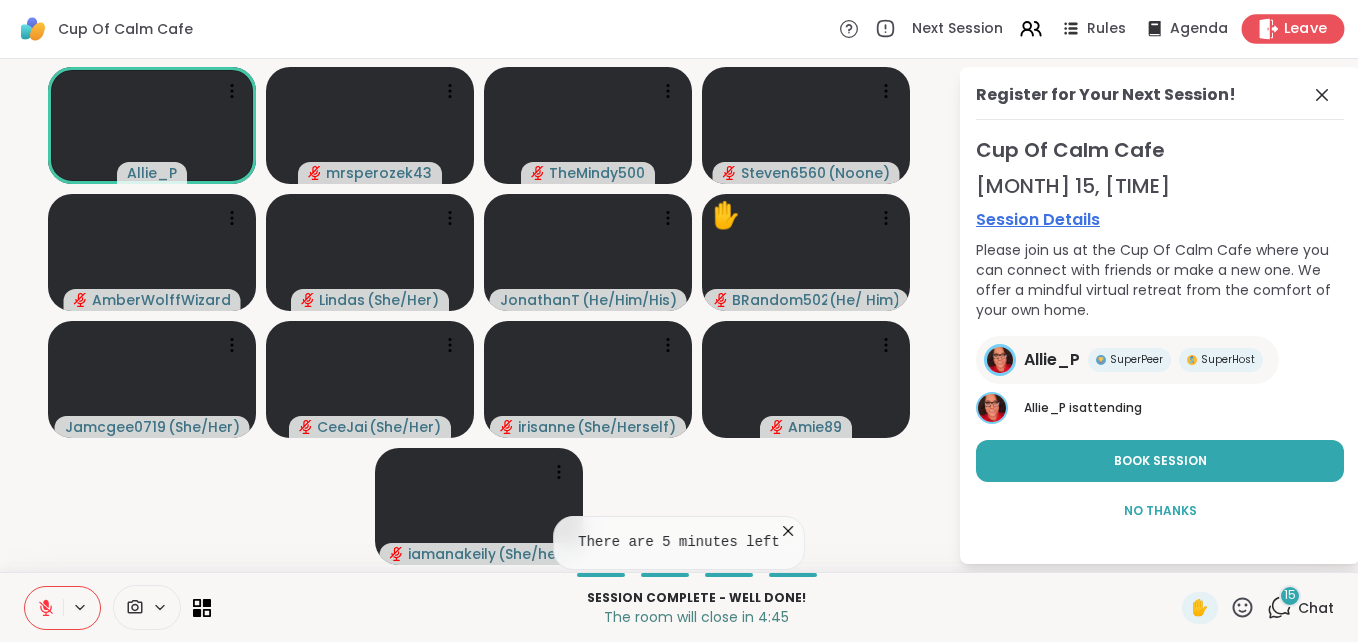 click on "Leave" at bounding box center (1306, 29) 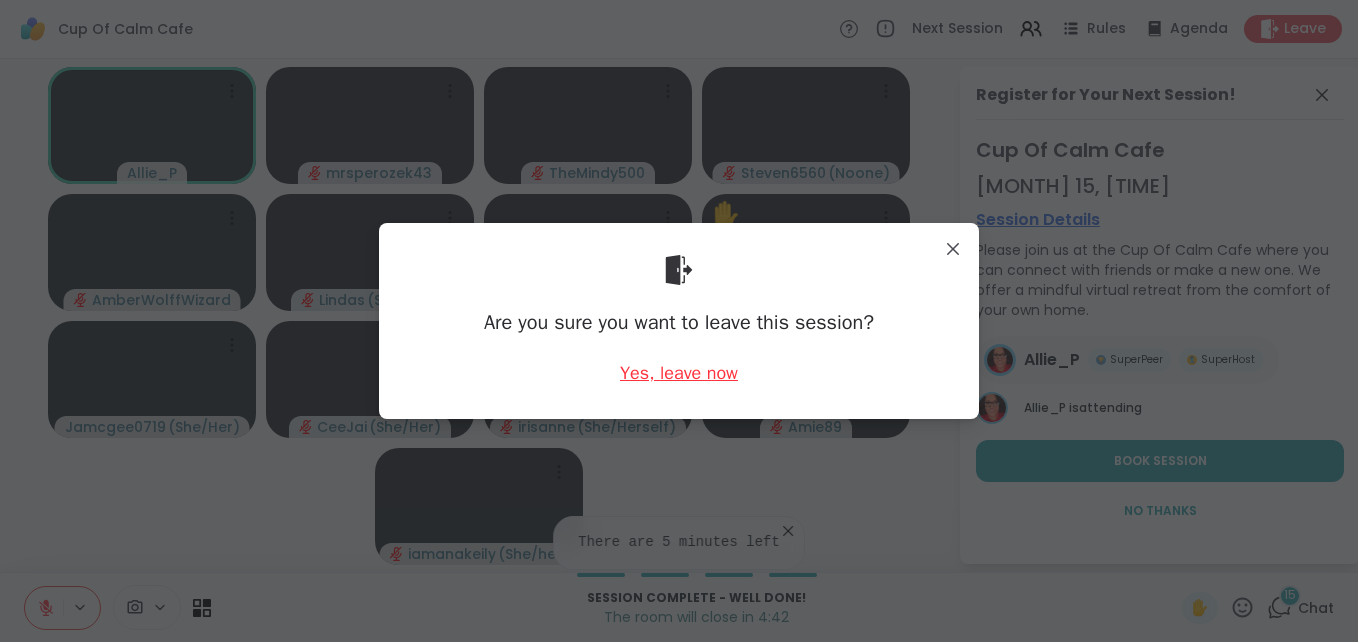 click on "Yes, leave now" at bounding box center [679, 373] 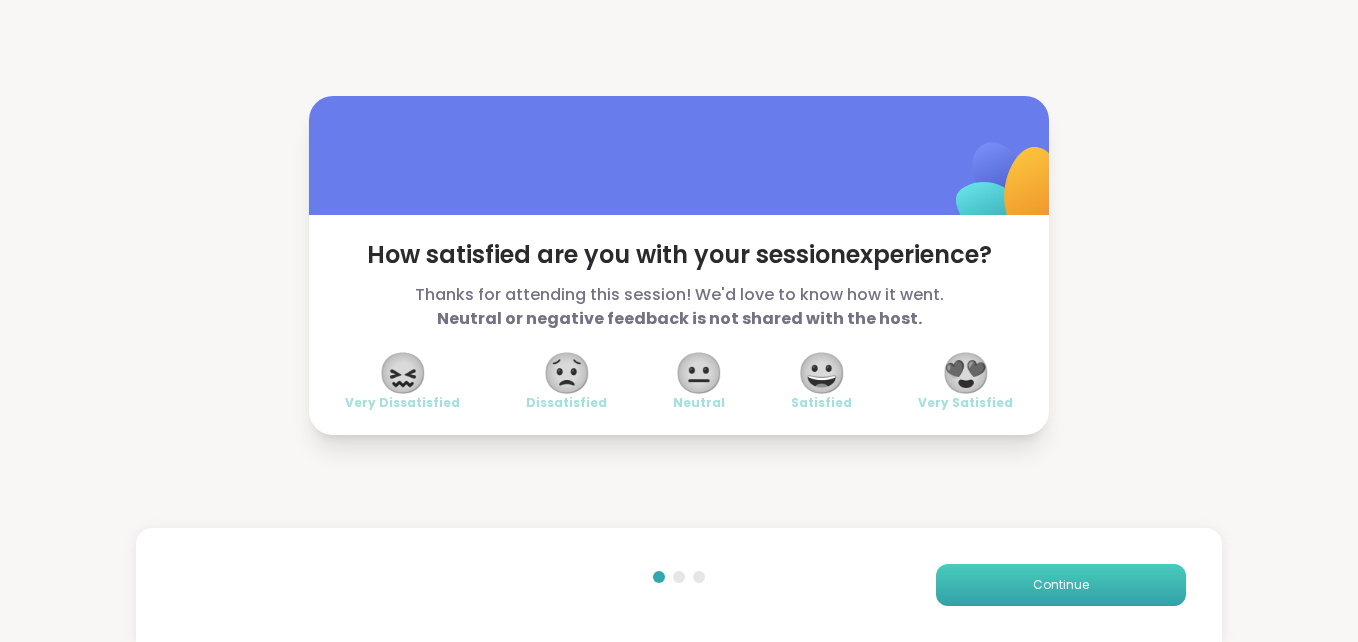 click on "Continue" at bounding box center [1061, 585] 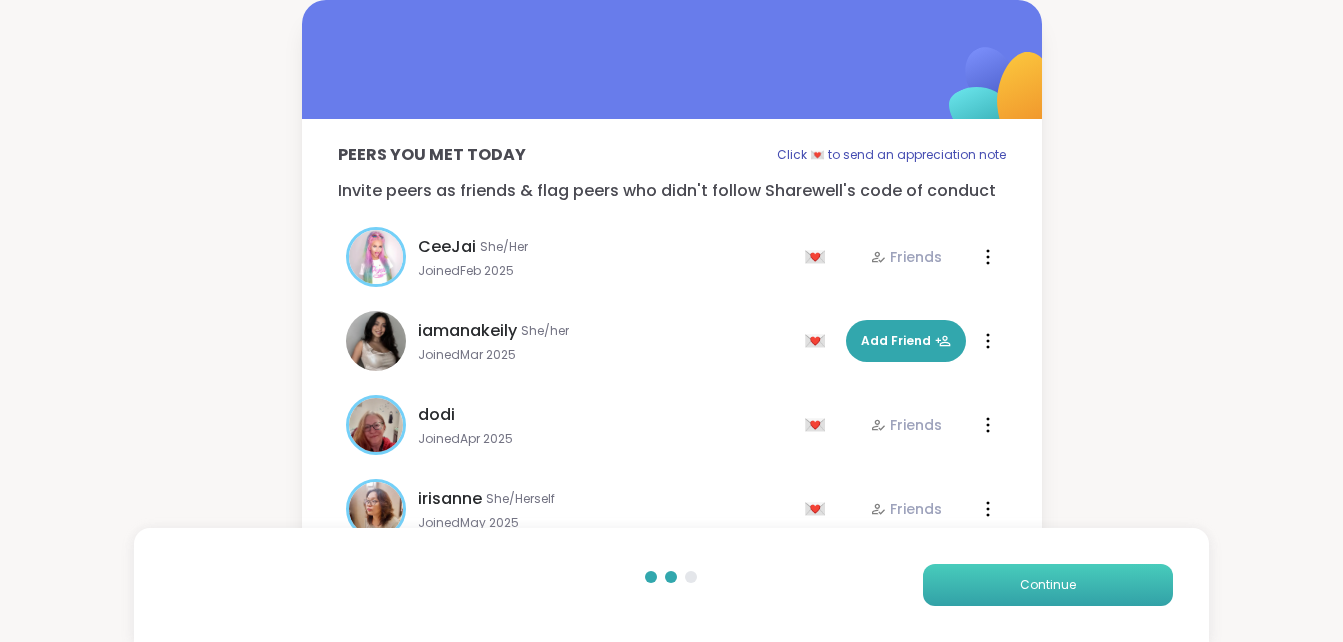 click on "Continue" at bounding box center (1048, 585) 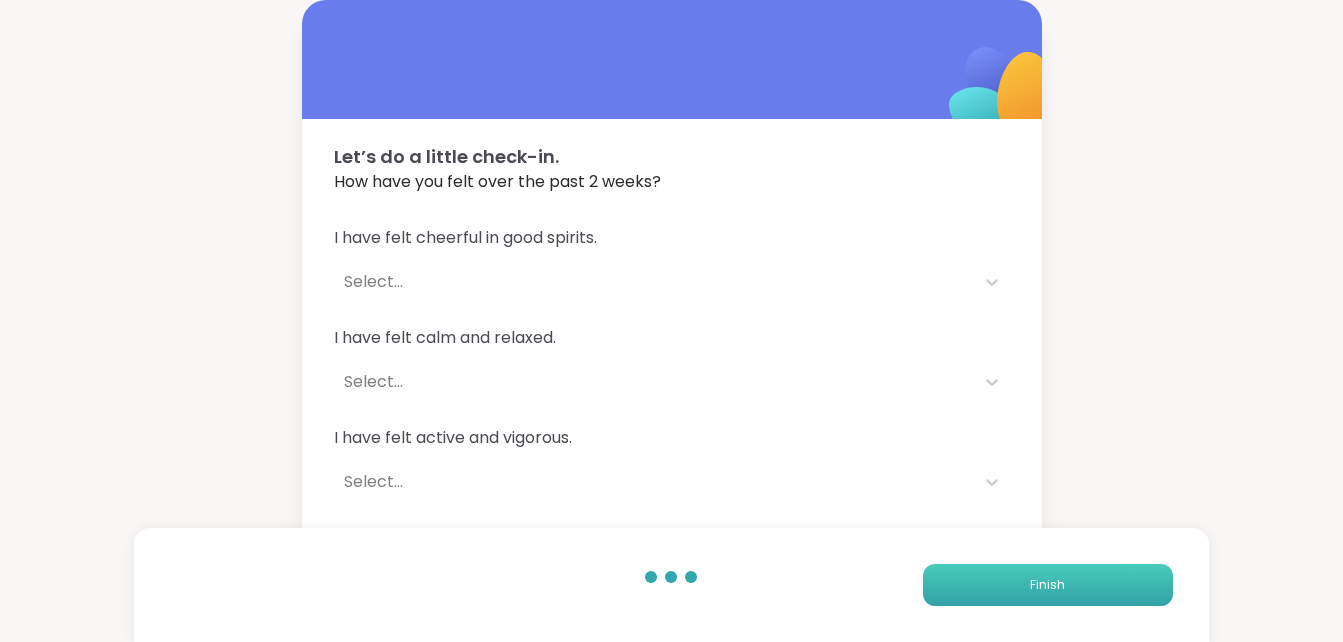 click on "Finish" at bounding box center [1048, 585] 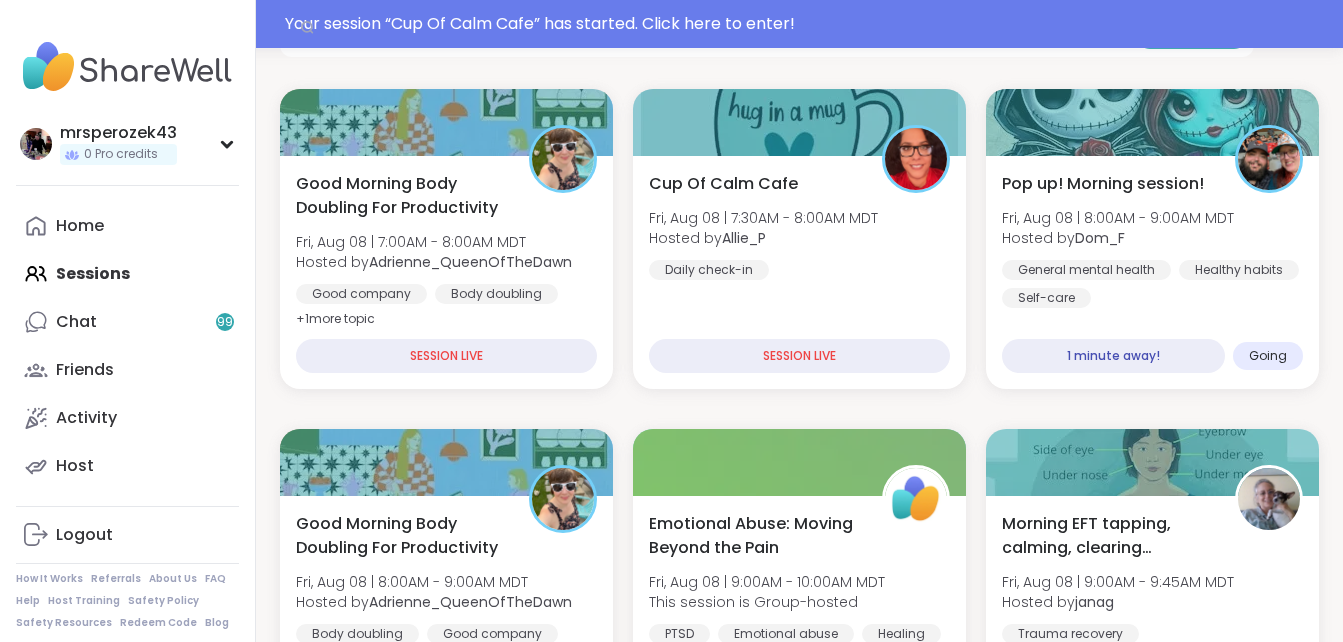 scroll, scrollTop: 934, scrollLeft: 0, axis: vertical 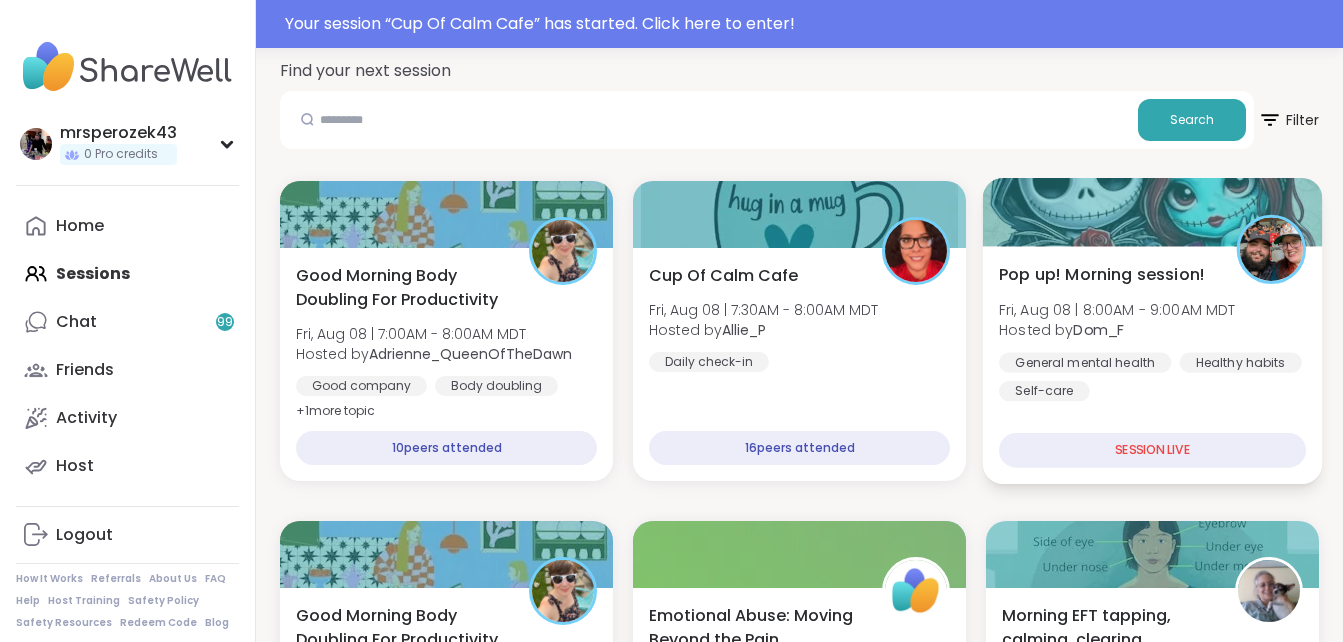 click on "Fri, Aug 08 | 8:00AM - 9:00AM MDT" at bounding box center (1117, 309) 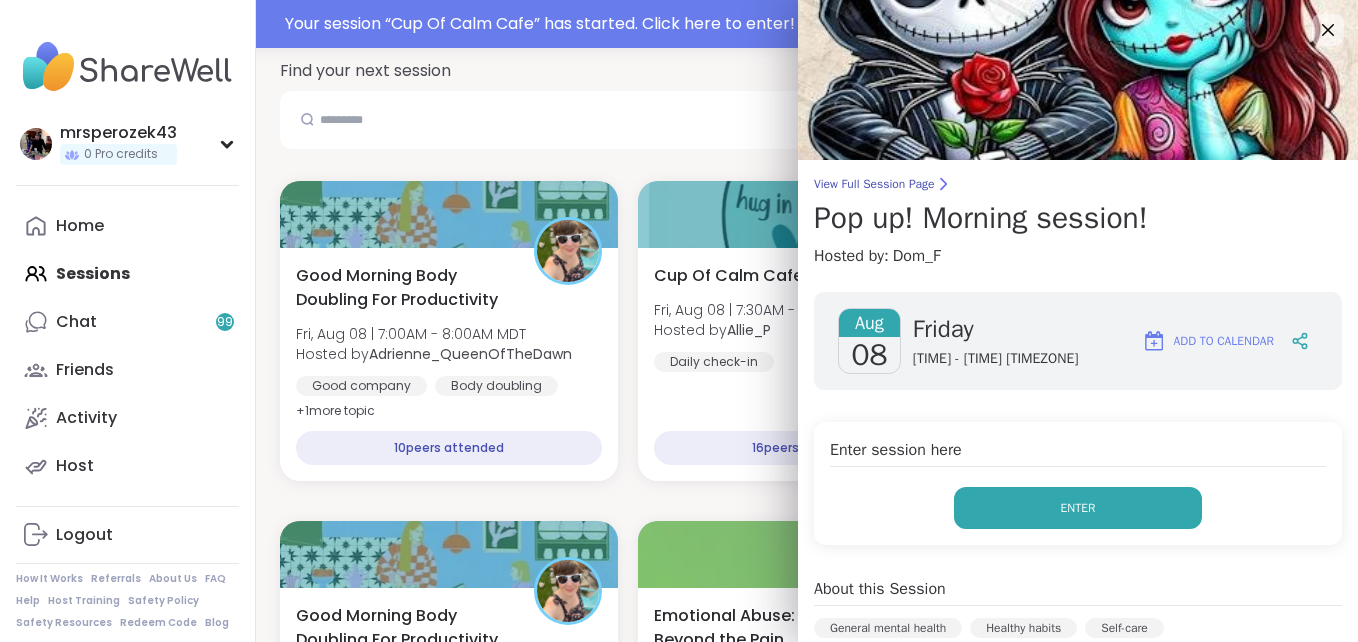 click on "Enter" at bounding box center [1078, 508] 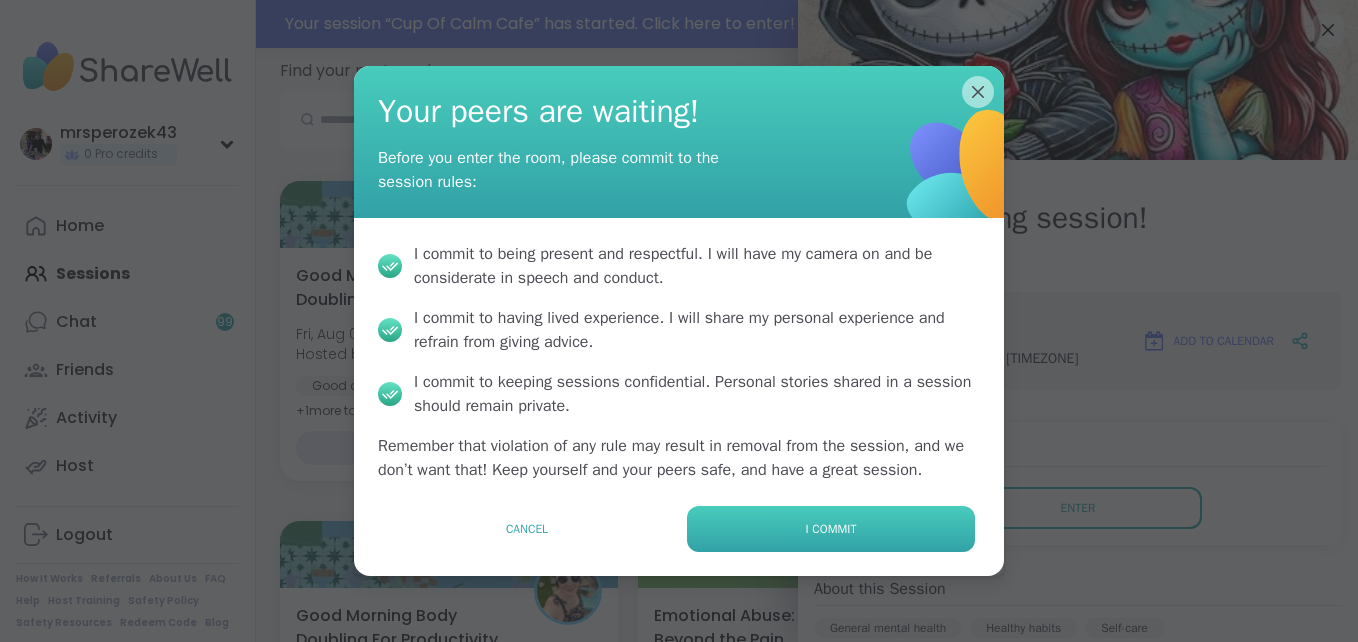 click on "I commit" at bounding box center (831, 529) 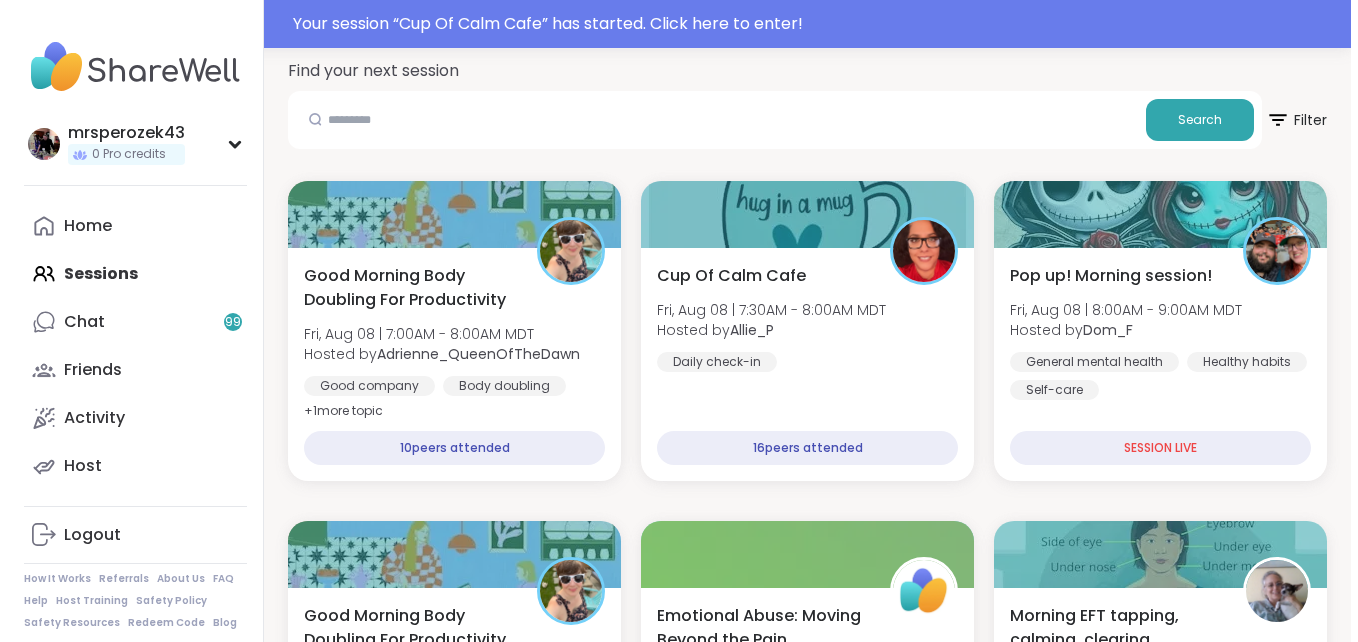 scroll, scrollTop: 0, scrollLeft: 0, axis: both 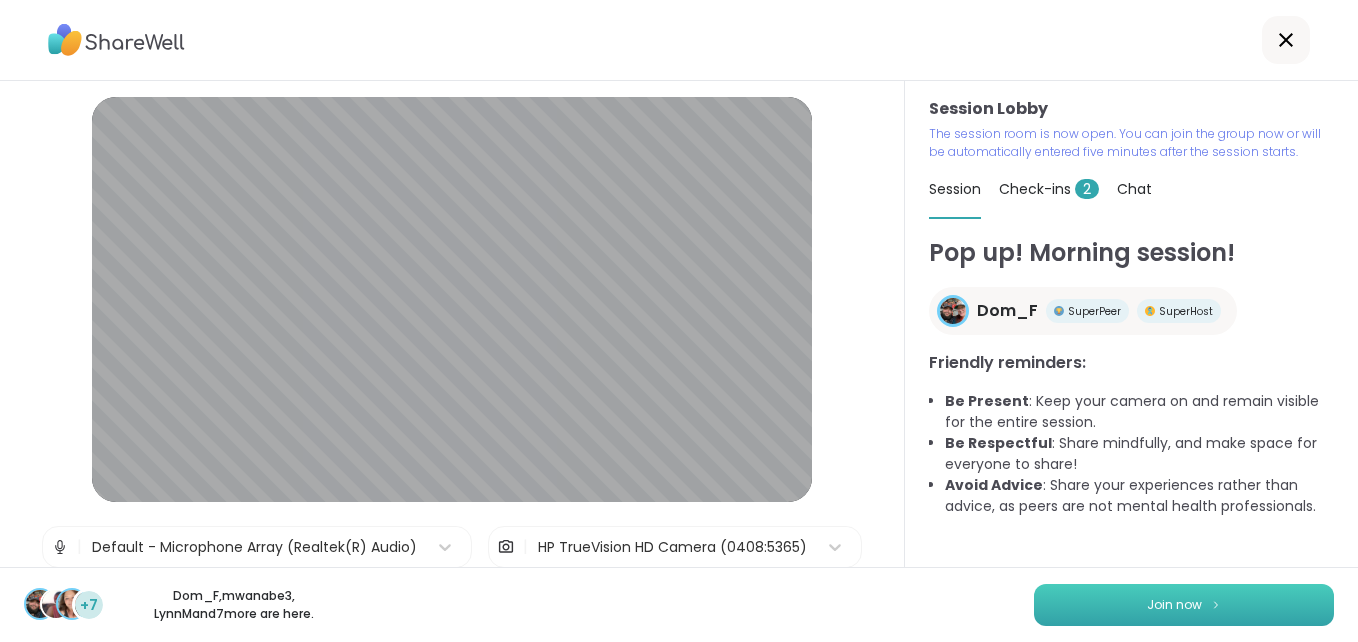 click on "Join now" at bounding box center [1184, 605] 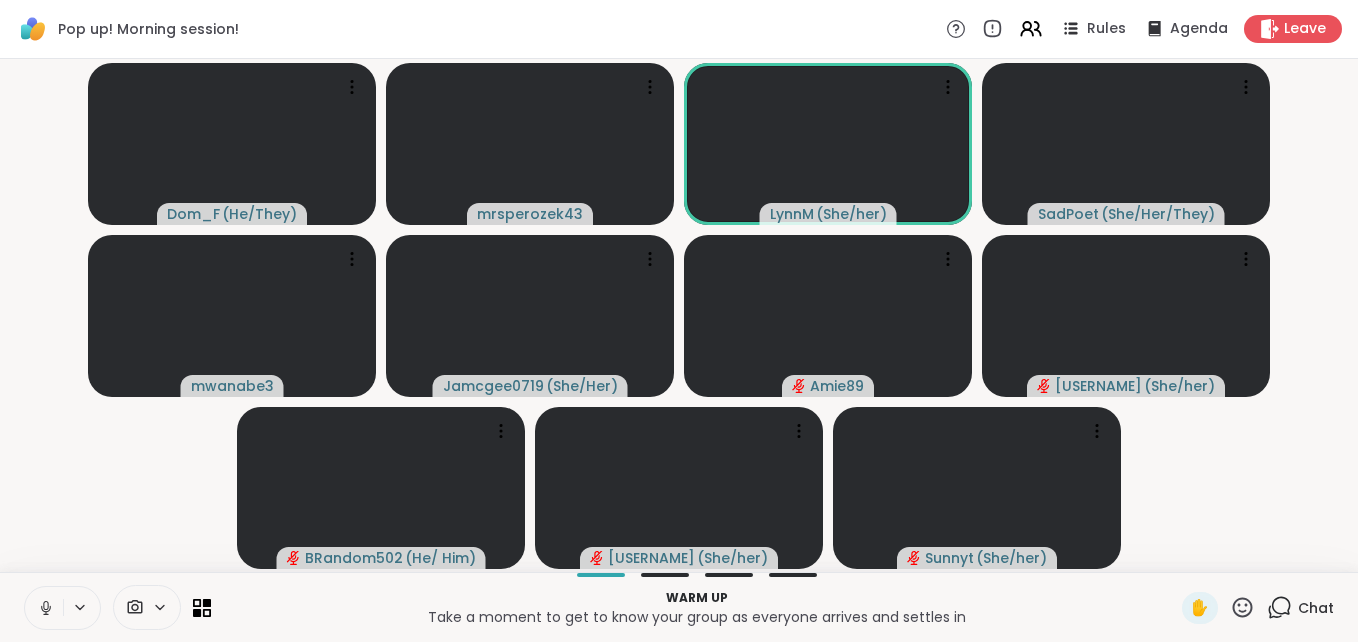 click 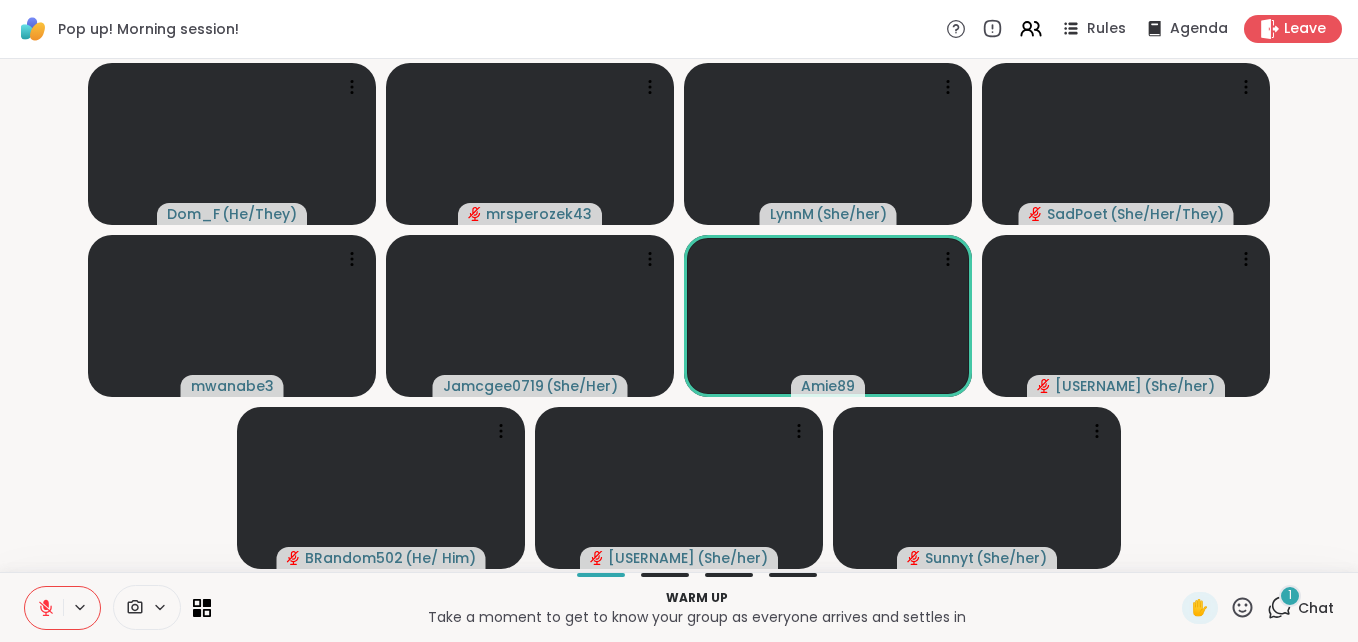 scroll, scrollTop: 0, scrollLeft: 0, axis: both 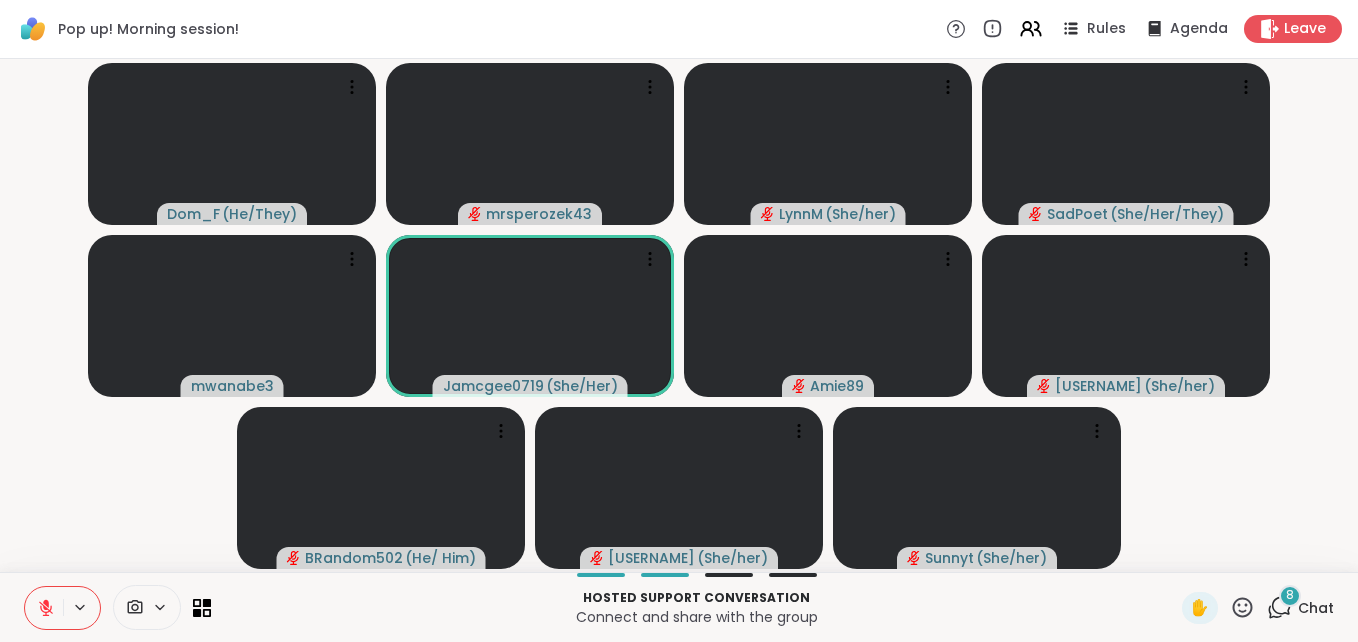 click on "8" at bounding box center (1290, 596) 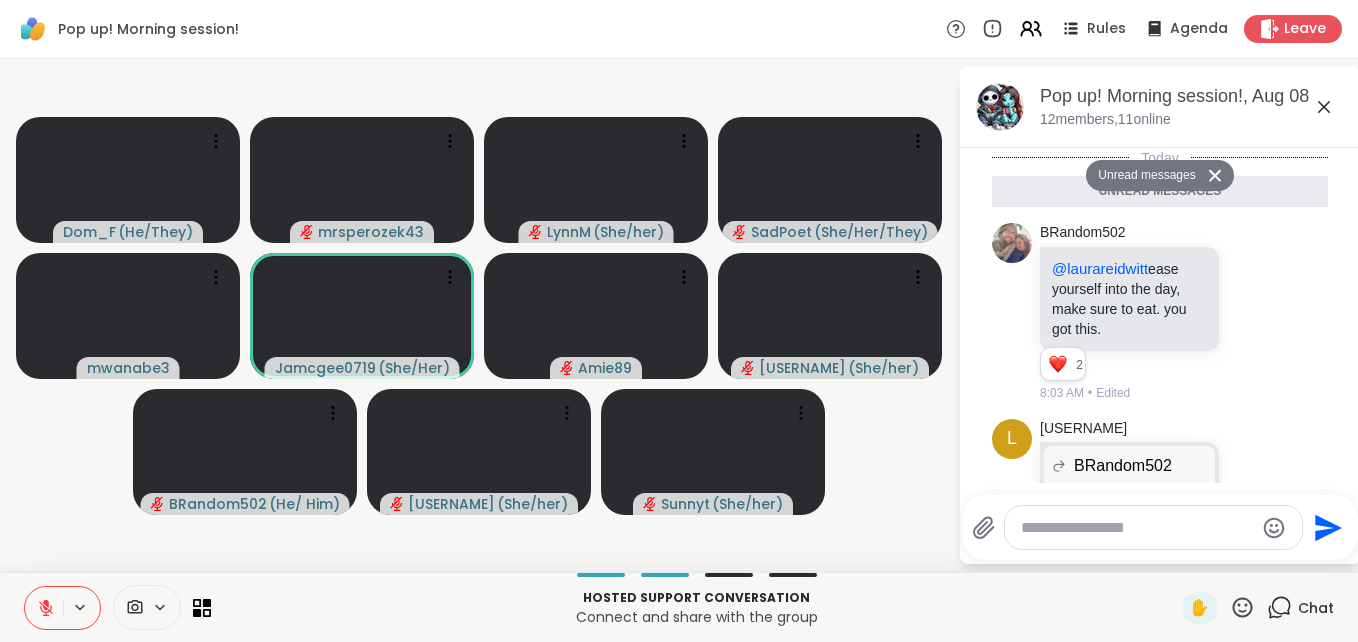 scroll, scrollTop: 1343, scrollLeft: 0, axis: vertical 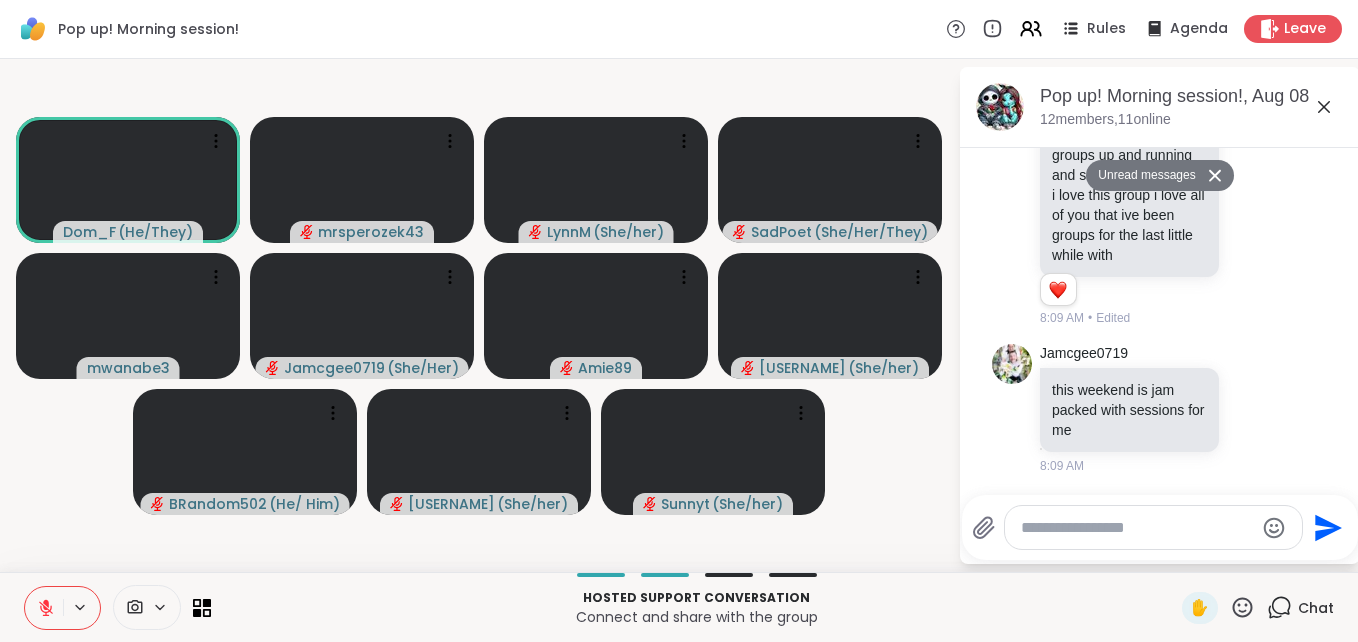 click 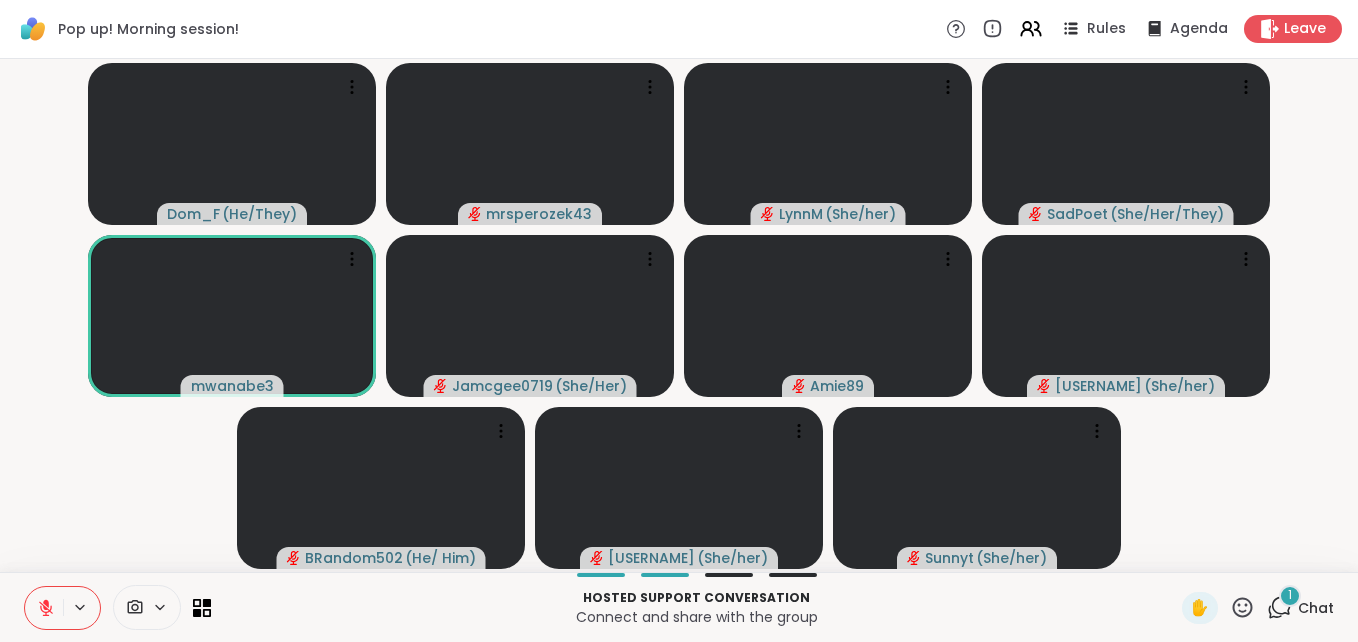 click on "1" at bounding box center [1290, 596] 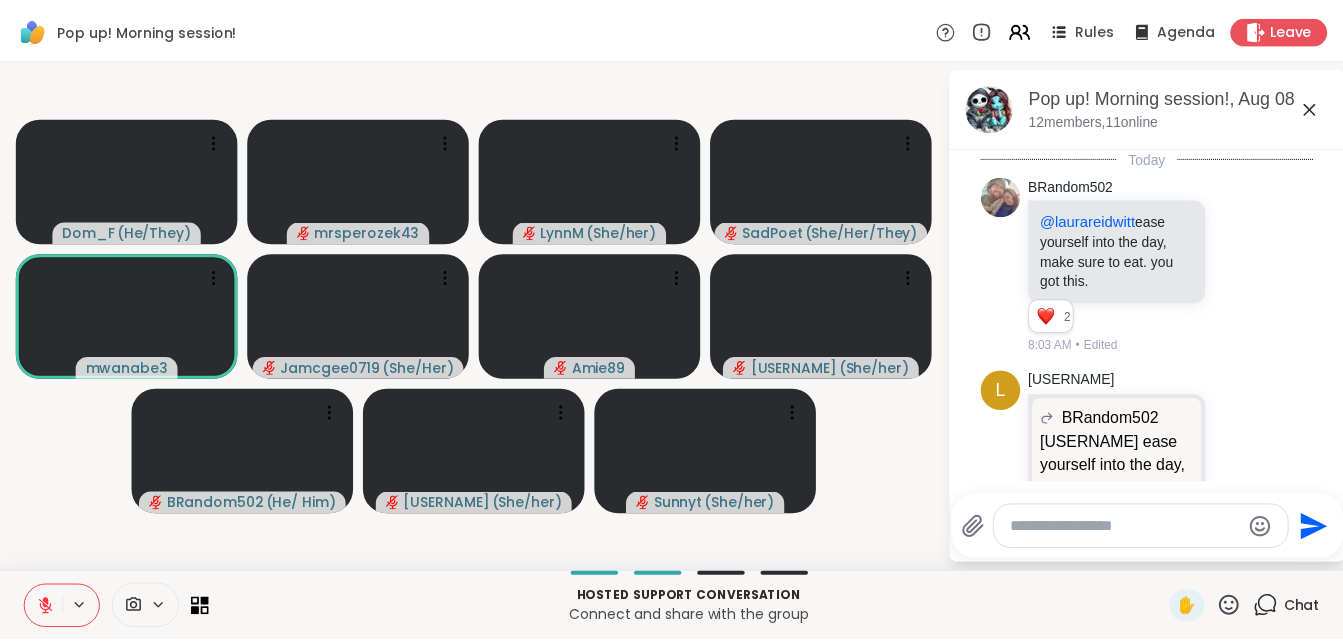 scroll, scrollTop: 1490, scrollLeft: 0, axis: vertical 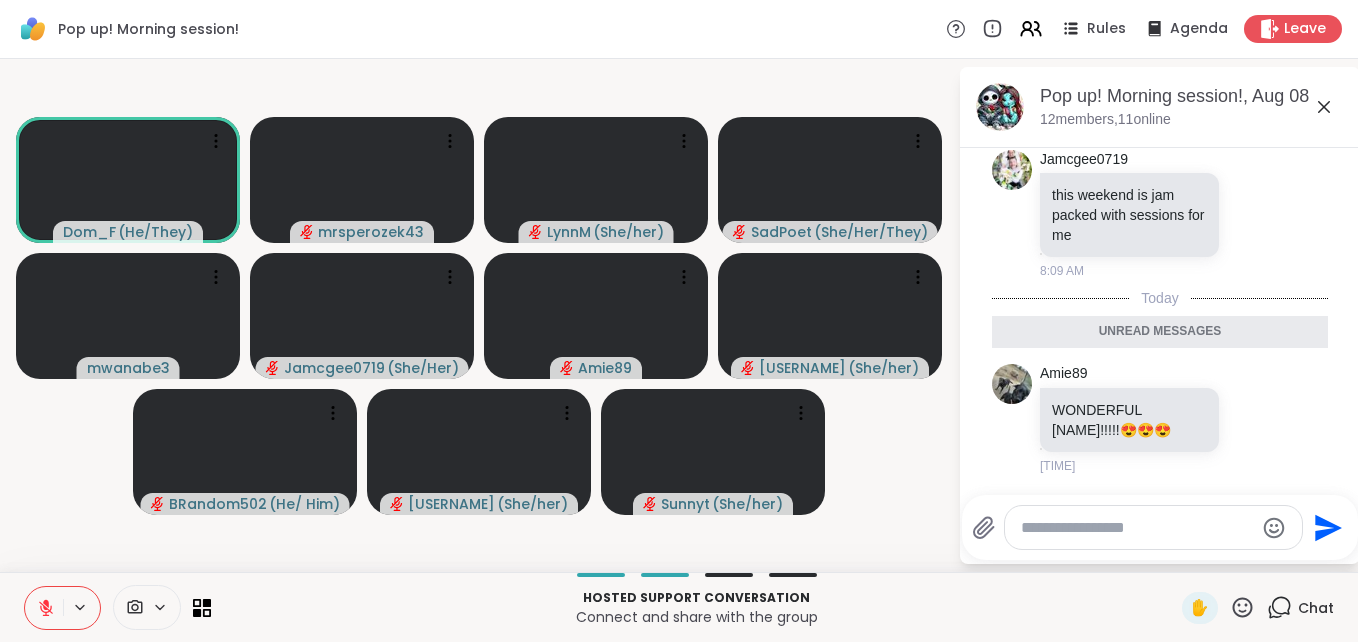 click 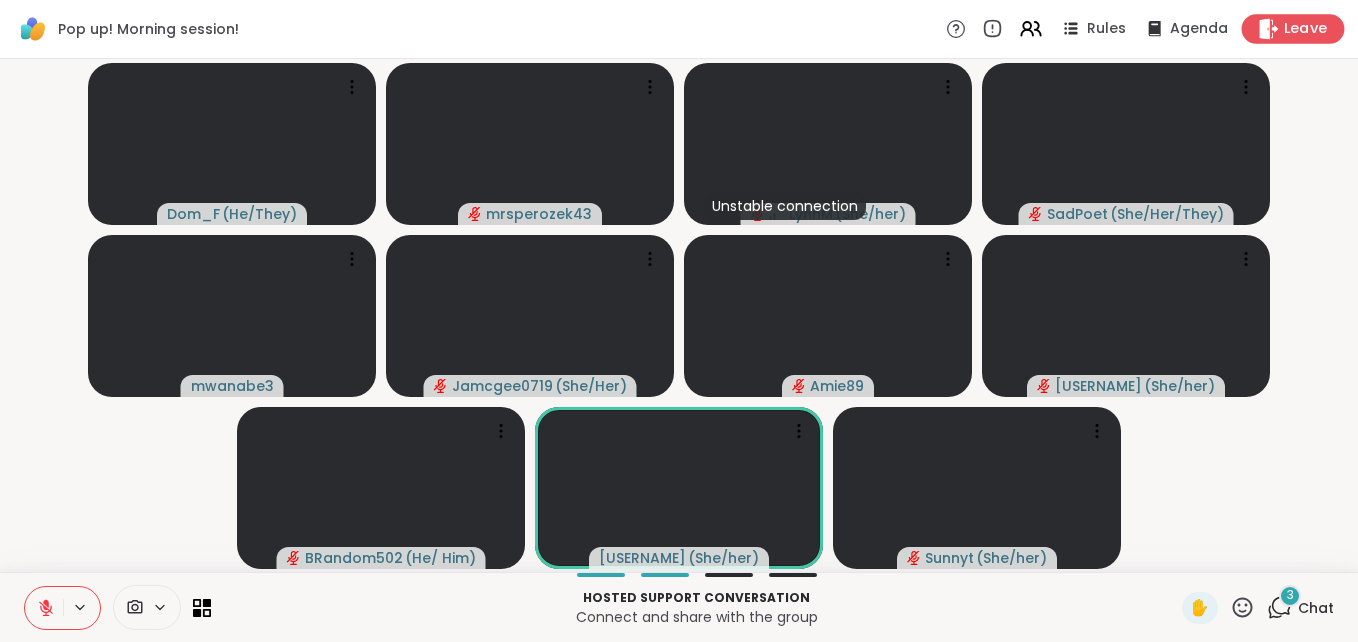 click on "Leave" at bounding box center (1293, 28) 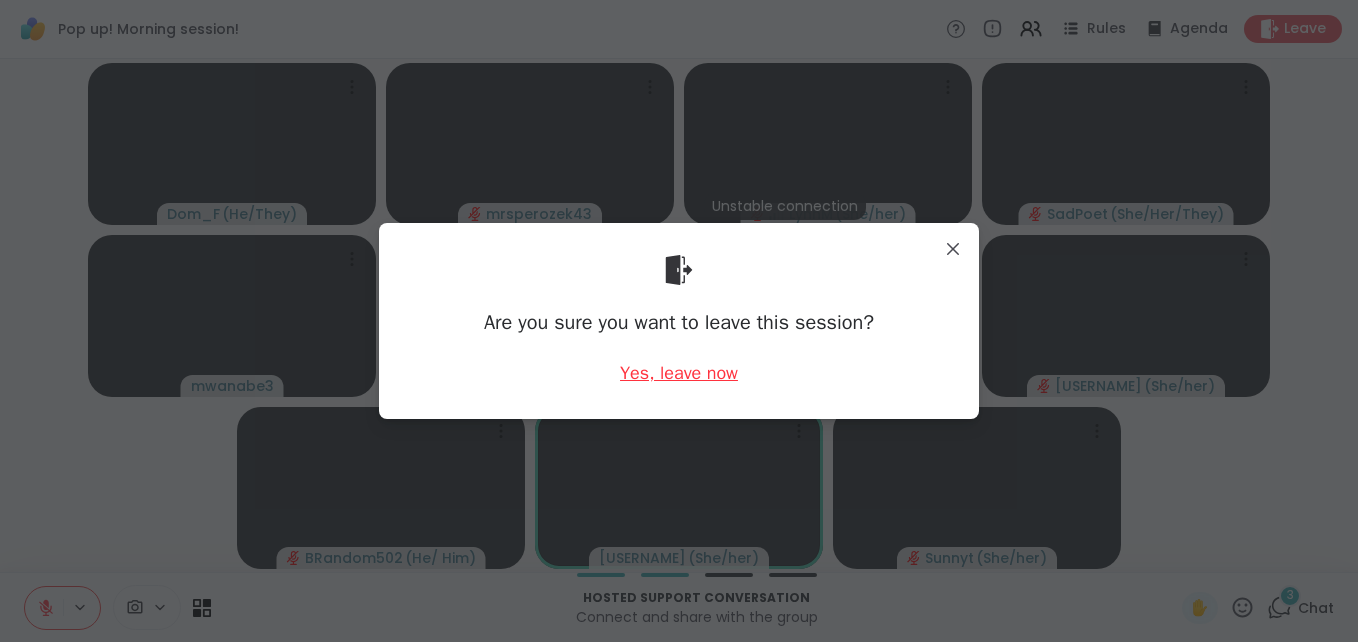 click on "Yes, leave now" at bounding box center [679, 373] 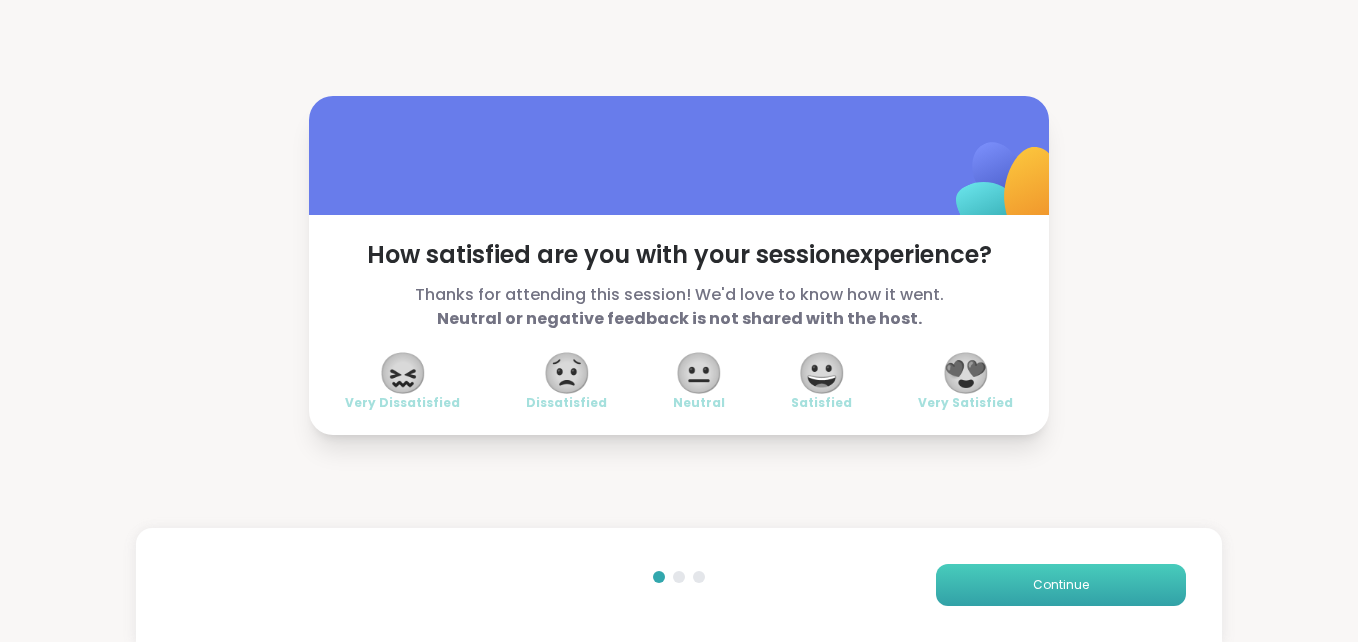 click on "Continue" at bounding box center [1061, 585] 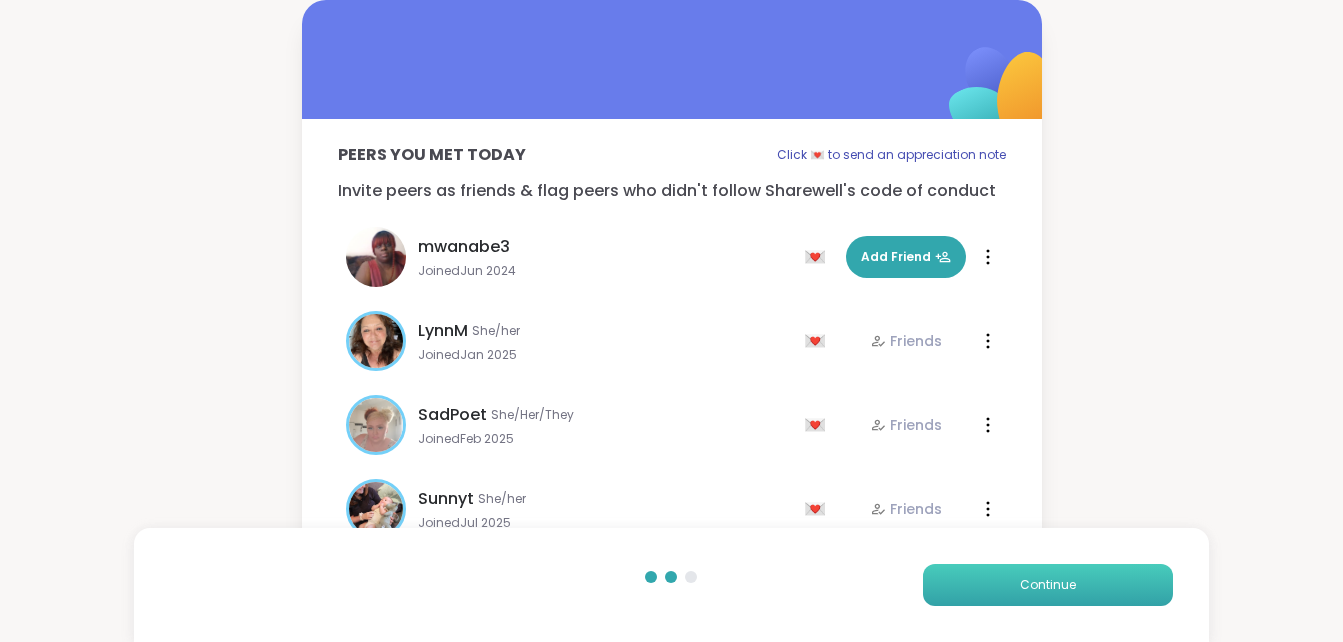 click on "Continue" at bounding box center [1048, 585] 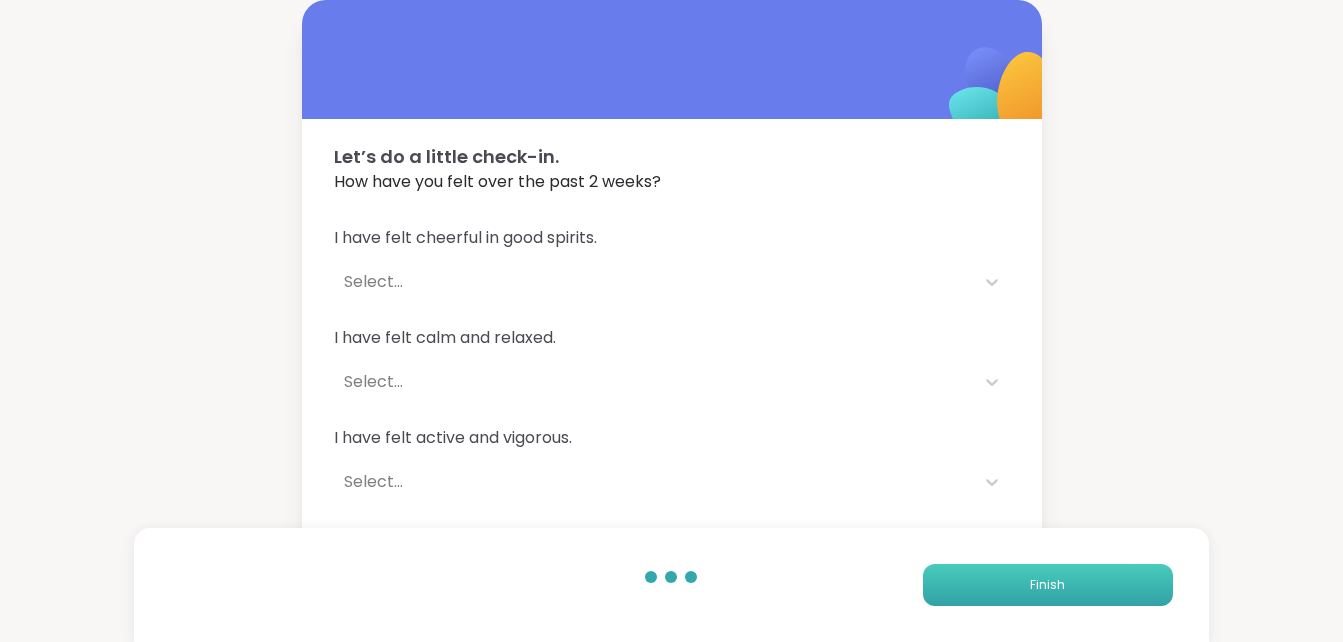 click on "Finish" at bounding box center [1048, 585] 